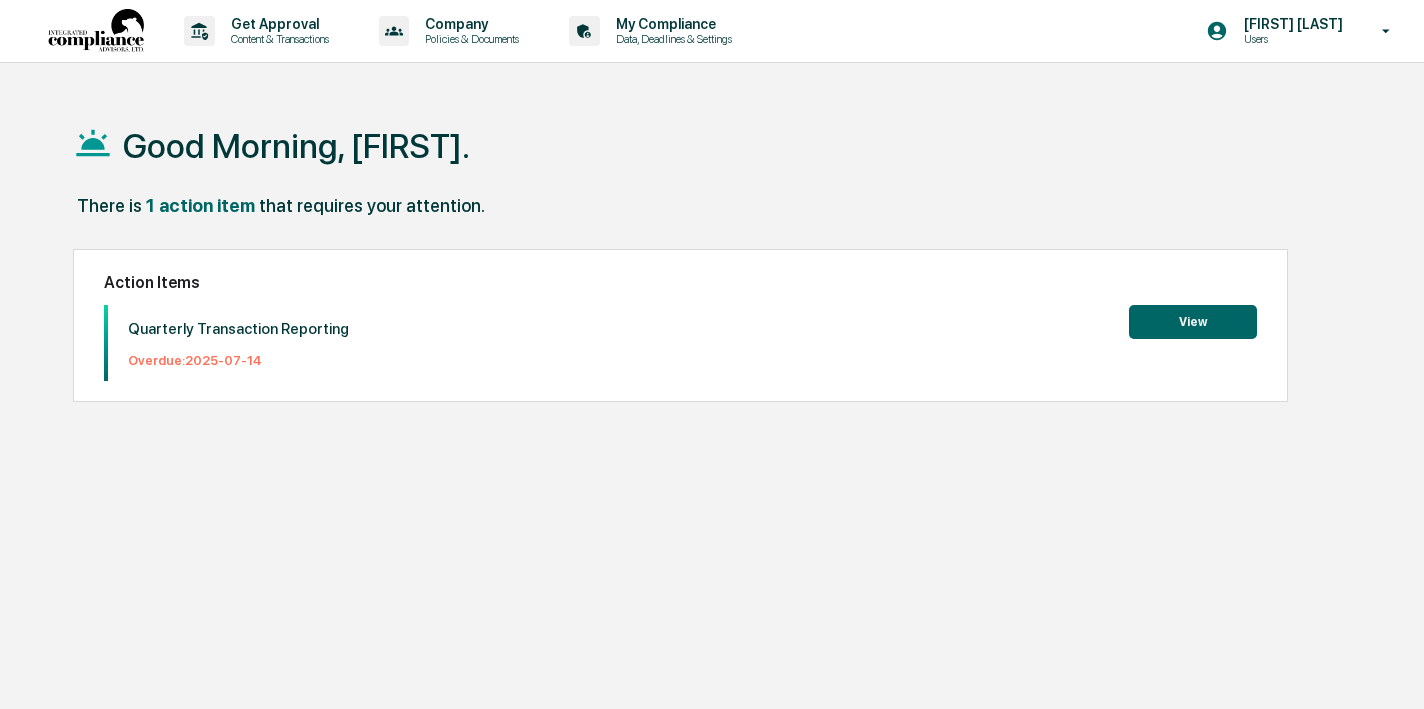 scroll, scrollTop: 0, scrollLeft: 0, axis: both 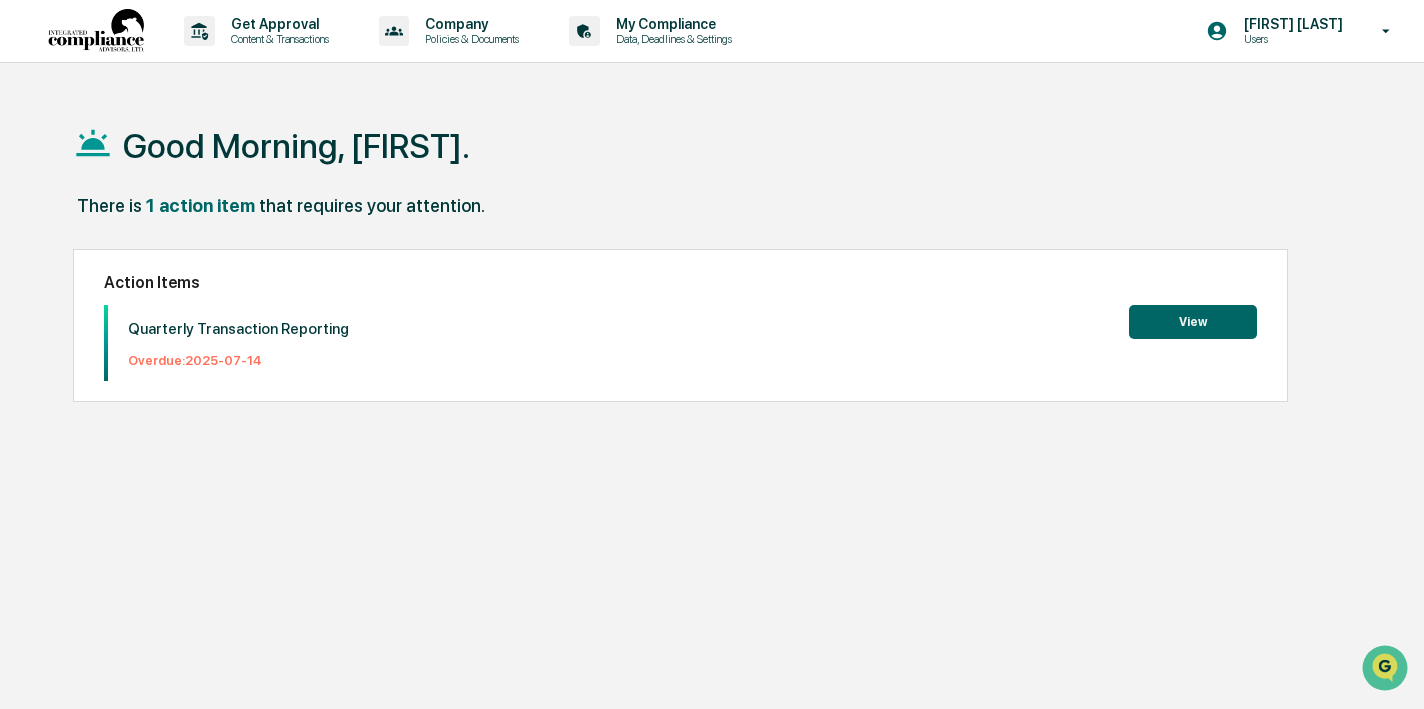 click on "View" at bounding box center [1193, 322] 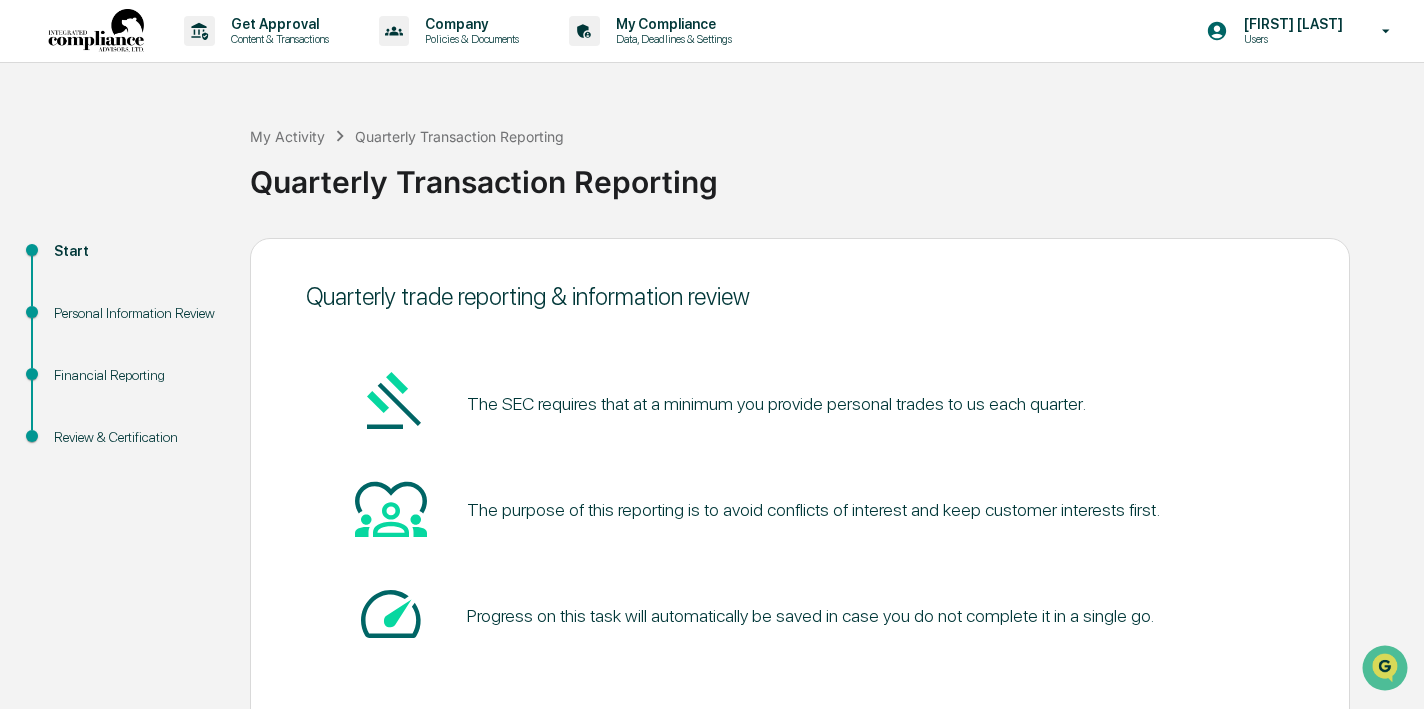 scroll, scrollTop: 99, scrollLeft: 0, axis: vertical 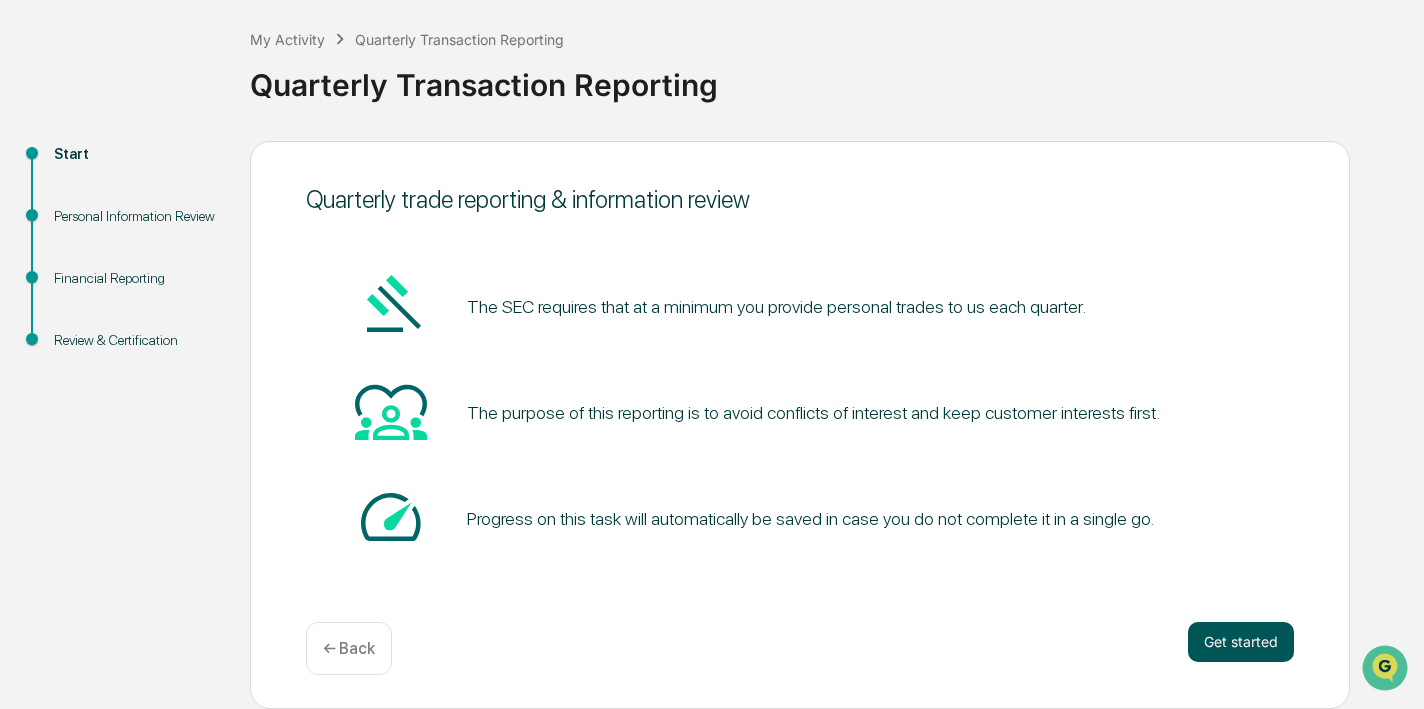 click on "Get started" at bounding box center [1241, 642] 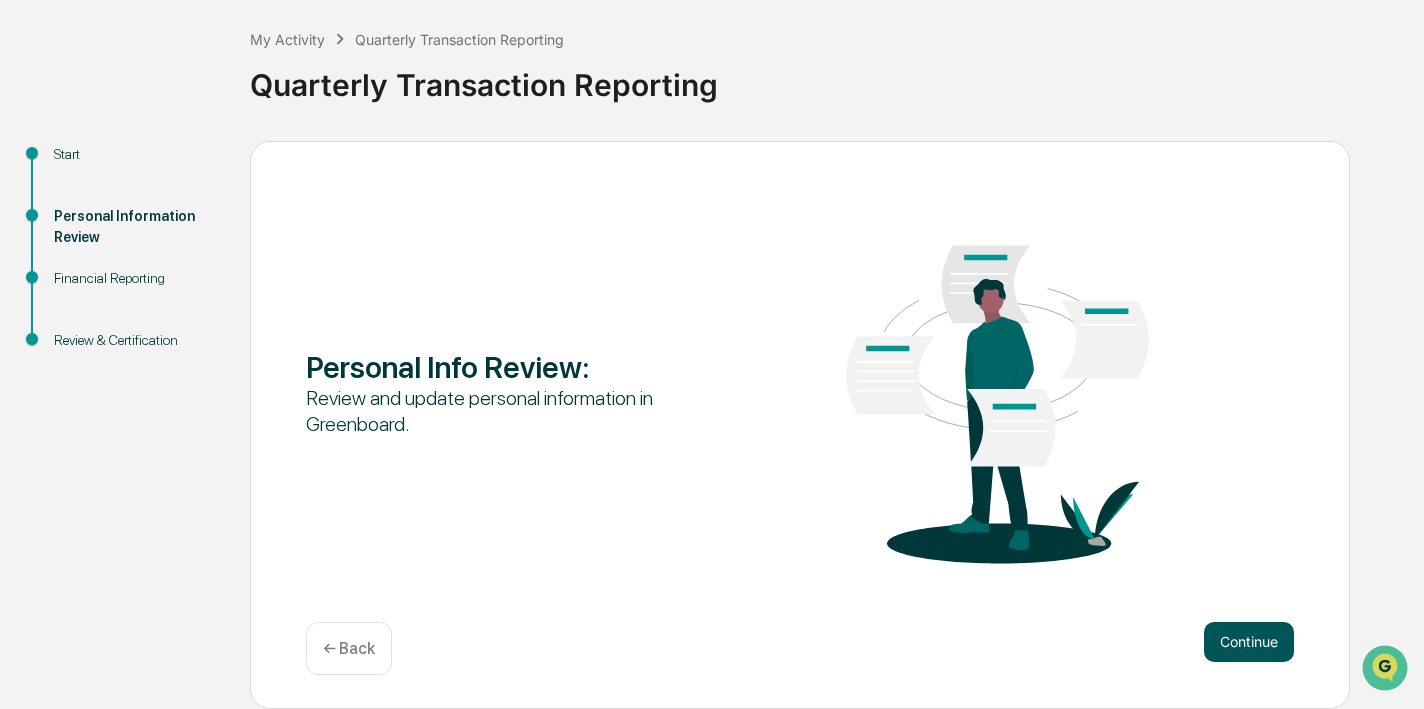 click on "Continue" at bounding box center [1249, 642] 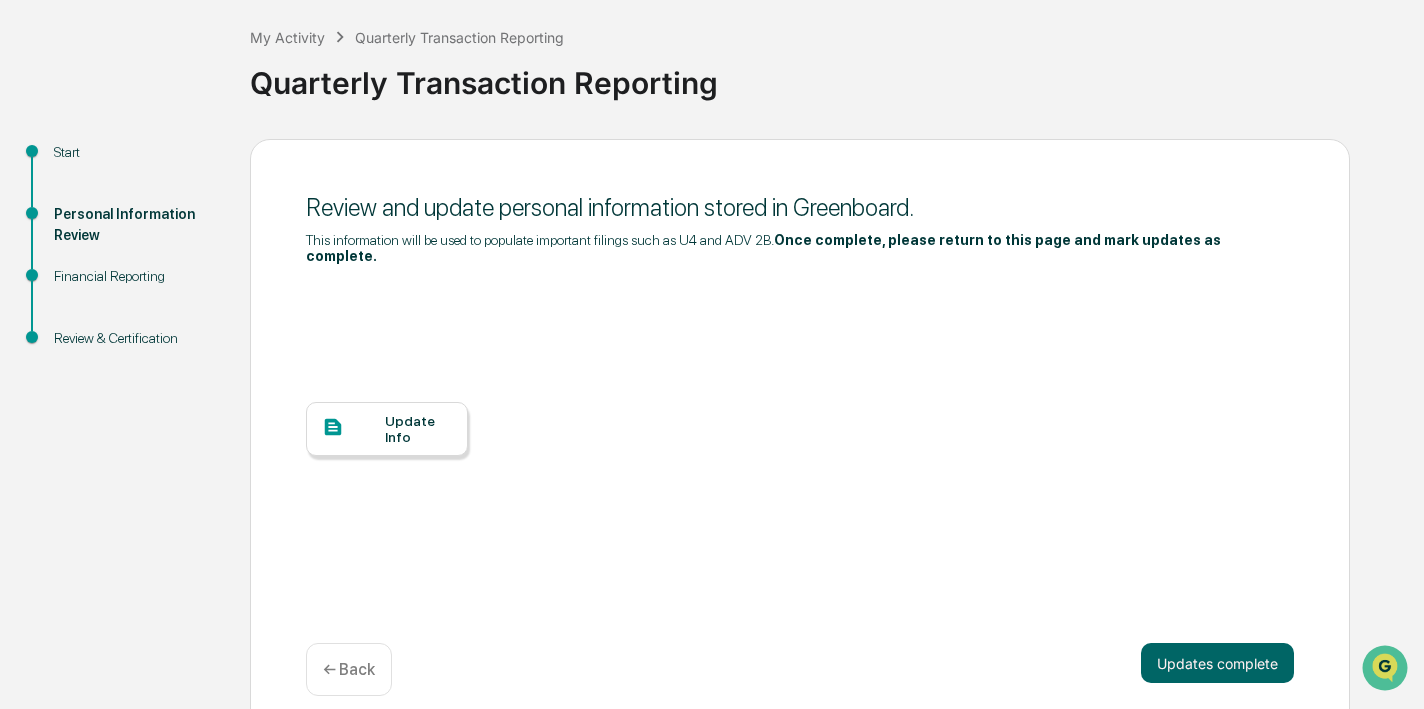 click on "Update Info" at bounding box center (387, 429) 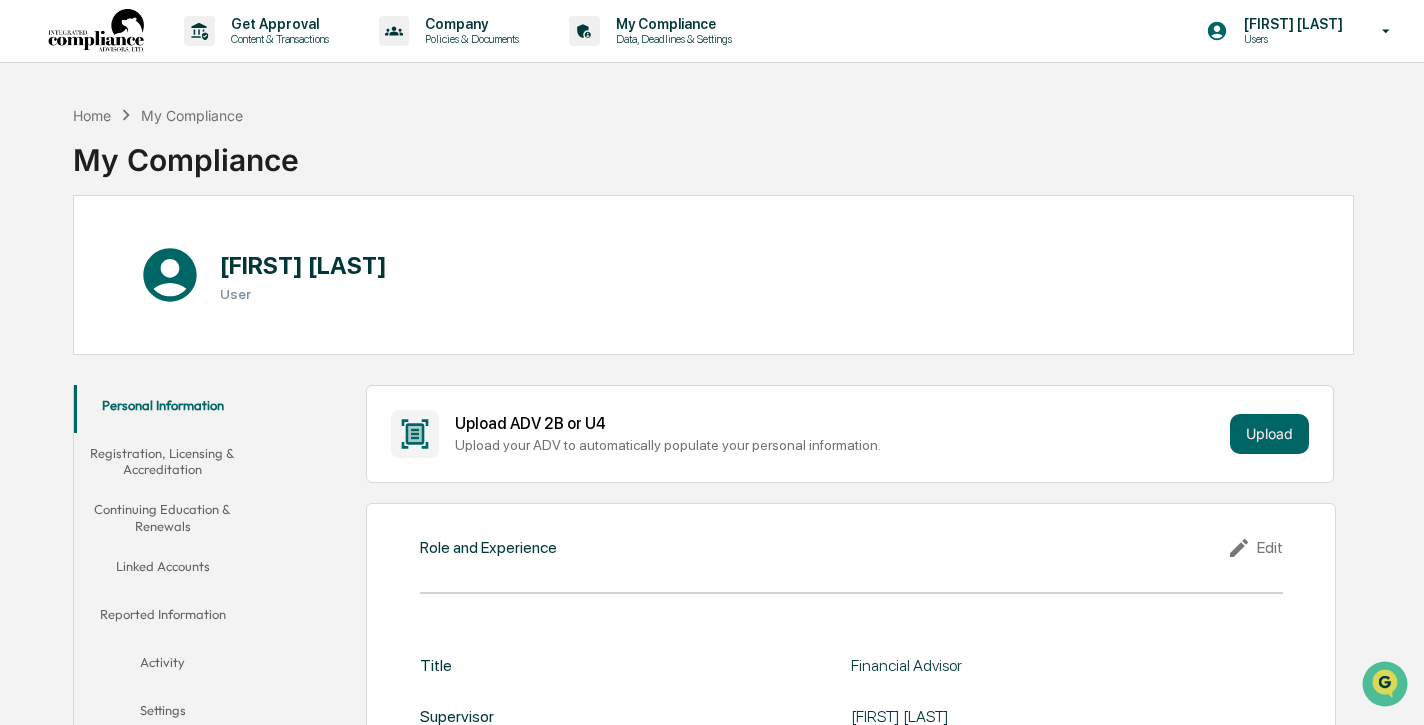scroll, scrollTop: 26, scrollLeft: 0, axis: vertical 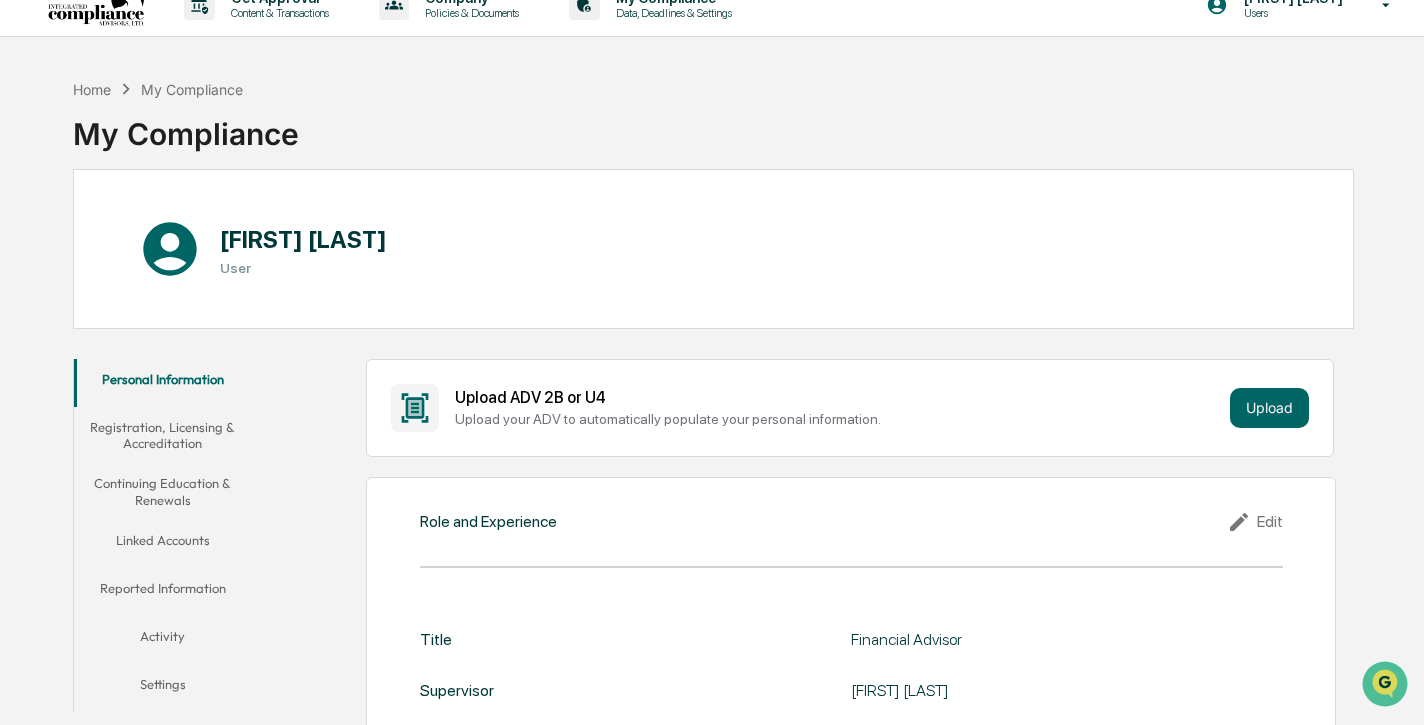click on "Linked Accounts" at bounding box center (163, 544) 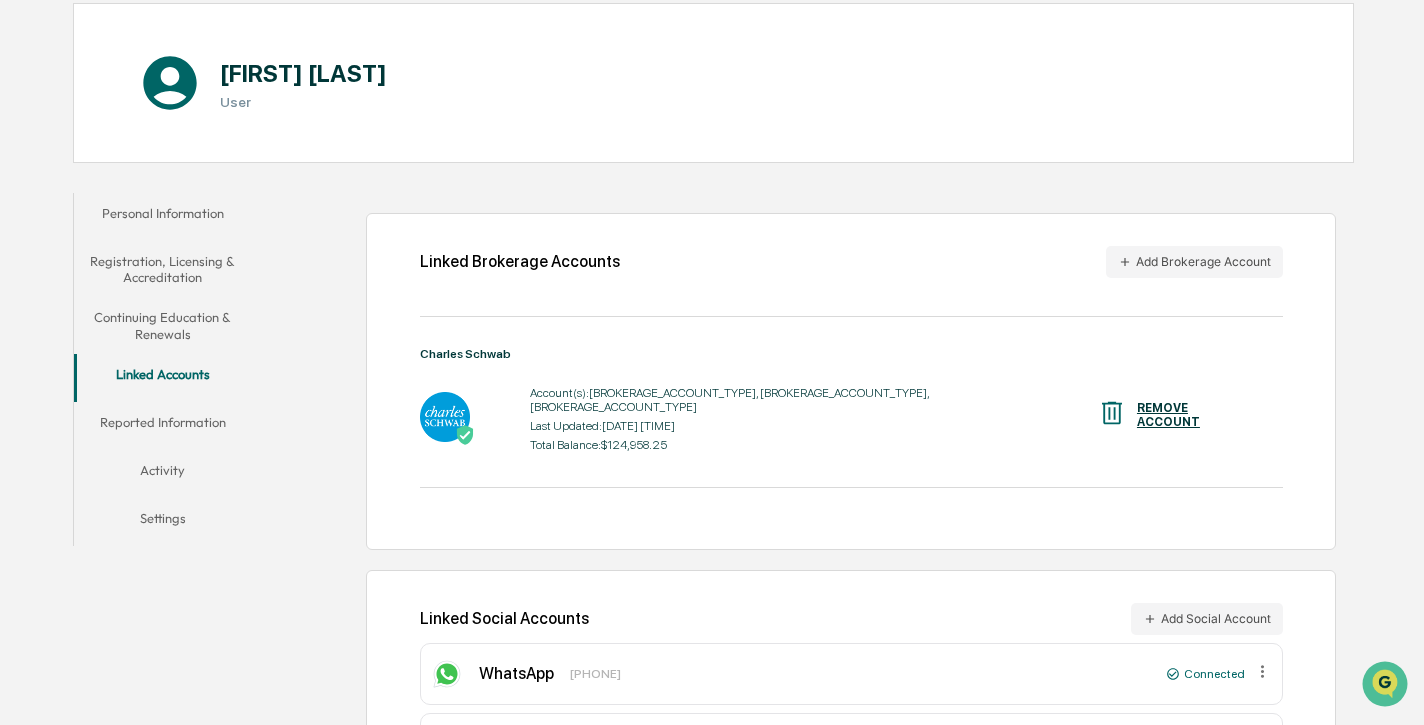 scroll, scrollTop: 193, scrollLeft: 0, axis: vertical 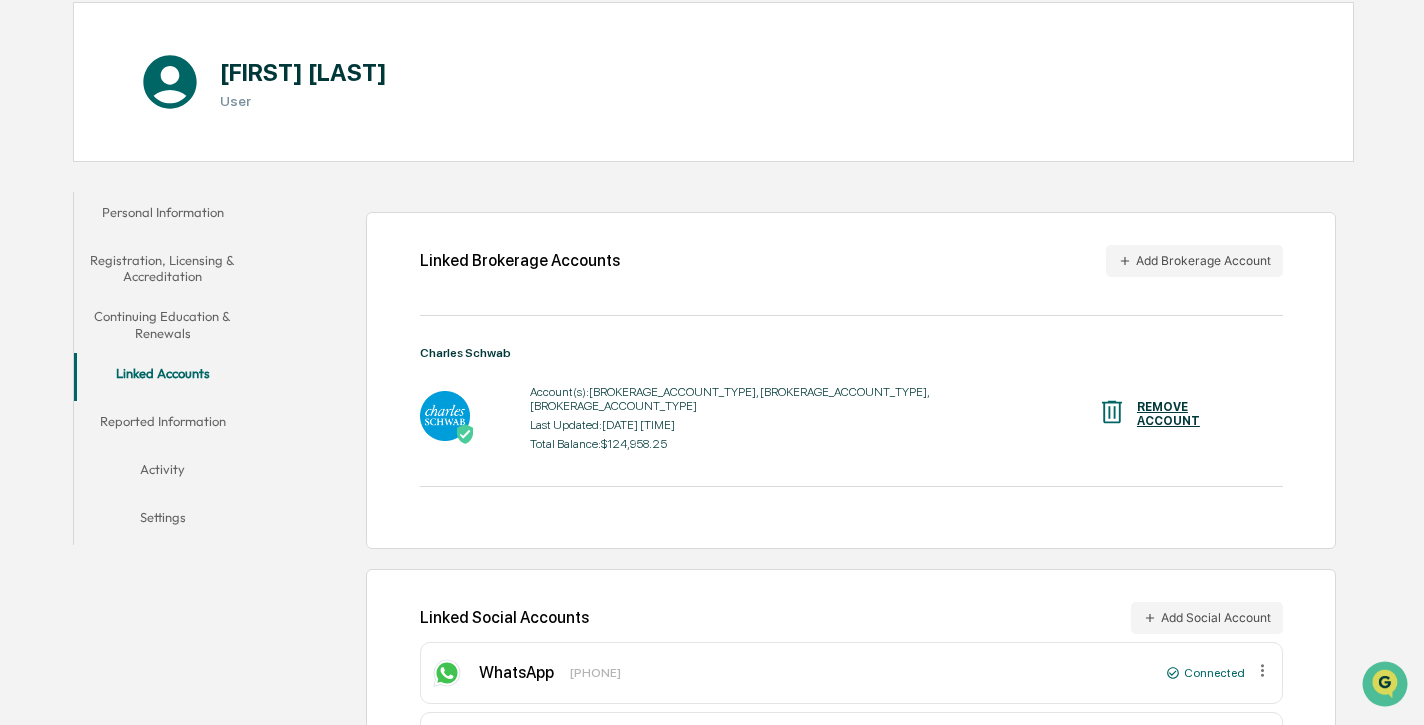 click on "Account(s):  [BROKERAGE_ACCOUNT_TYPE], [BROKERAGE_ACCOUNT_TYPE], [BROKERAGE_ACCOUNT_TYPE]" at bounding box center (813, 399) 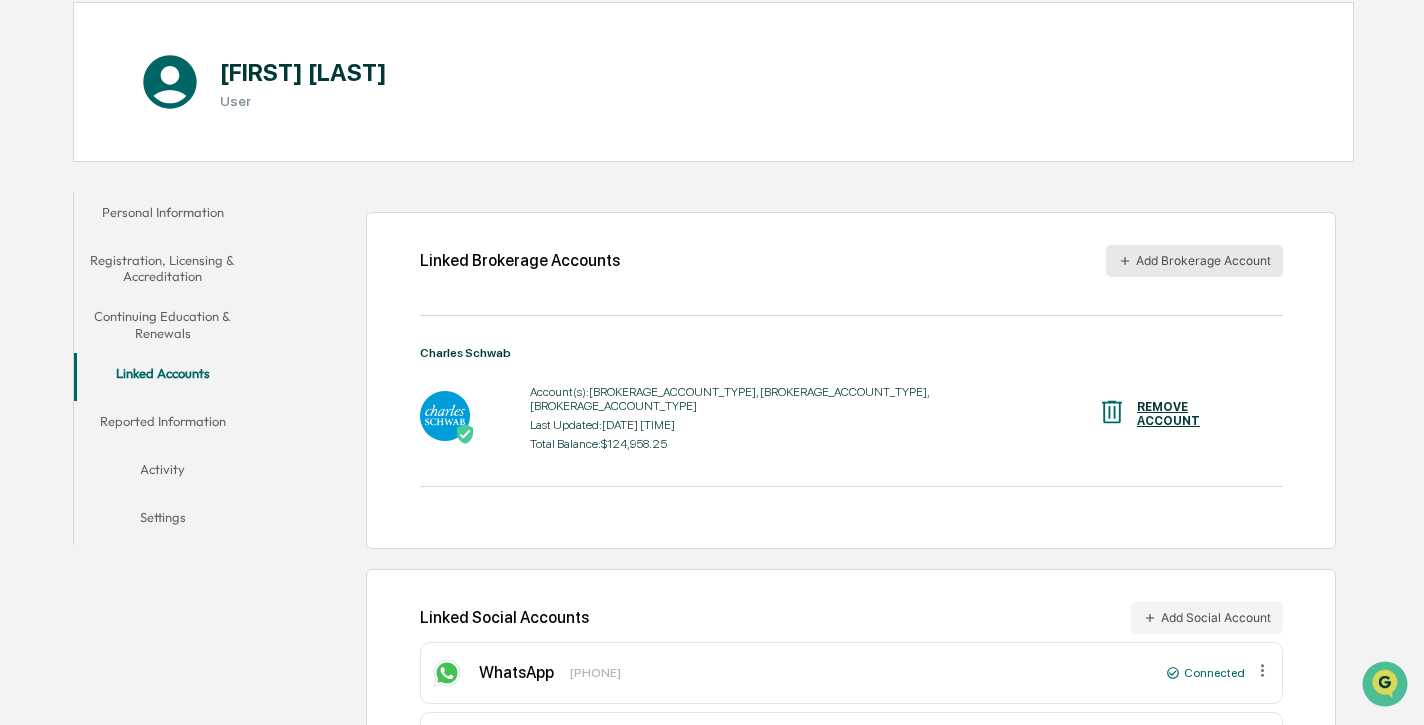 click on "Add Brokerage Account" at bounding box center [1194, 261] 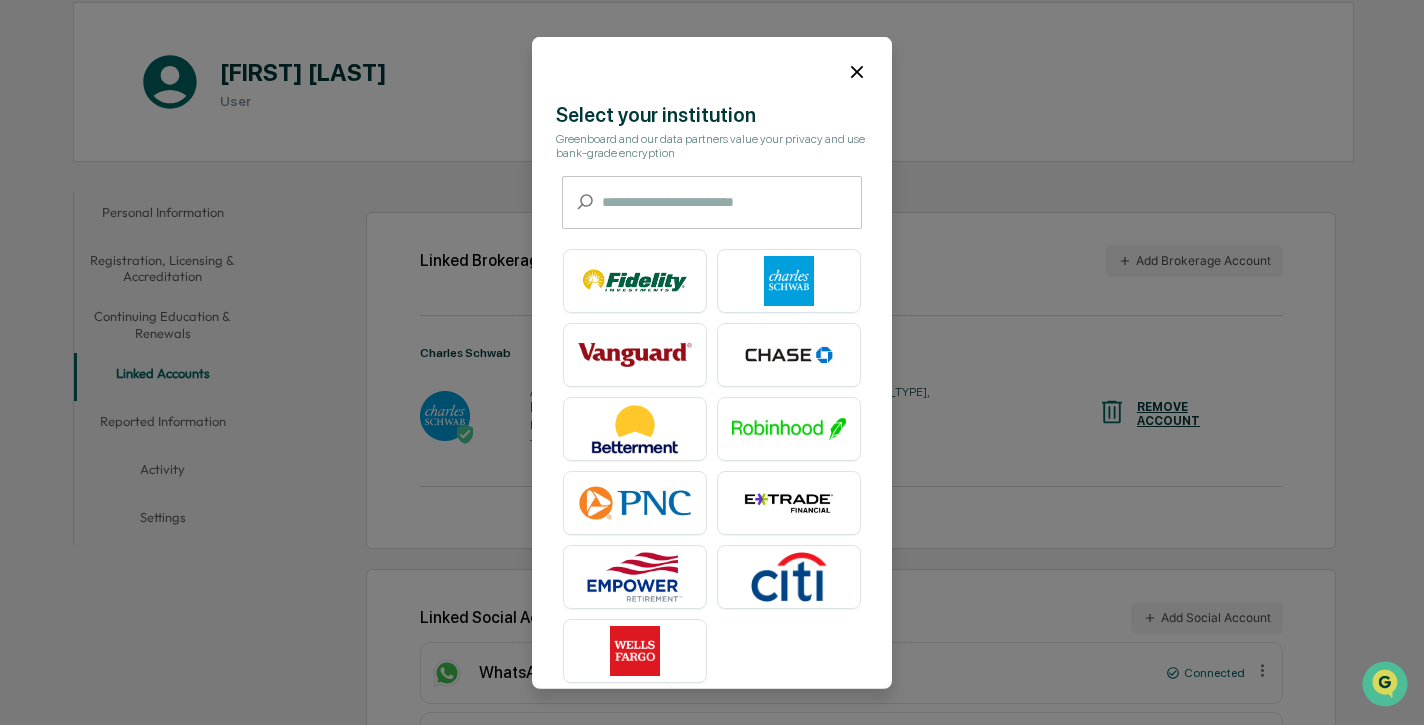 click at bounding box center (712, 466) 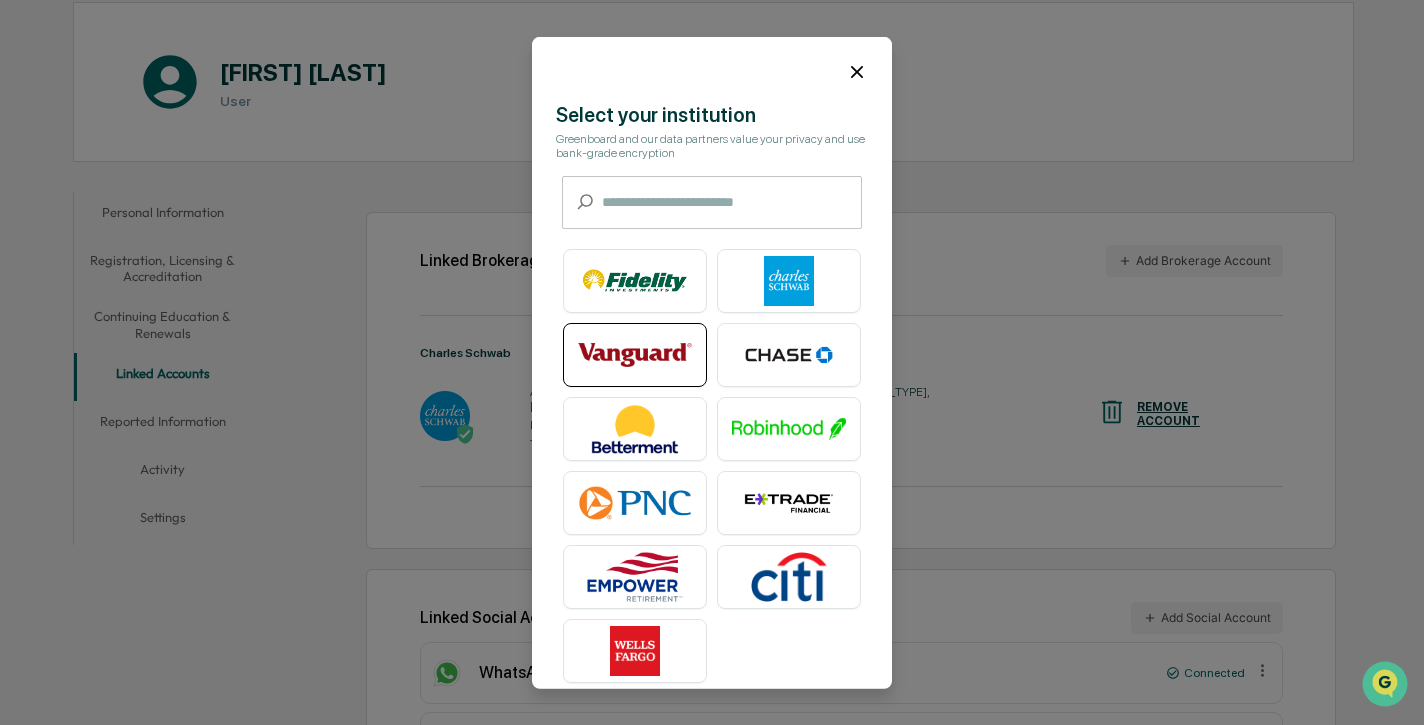 click at bounding box center (635, 355) 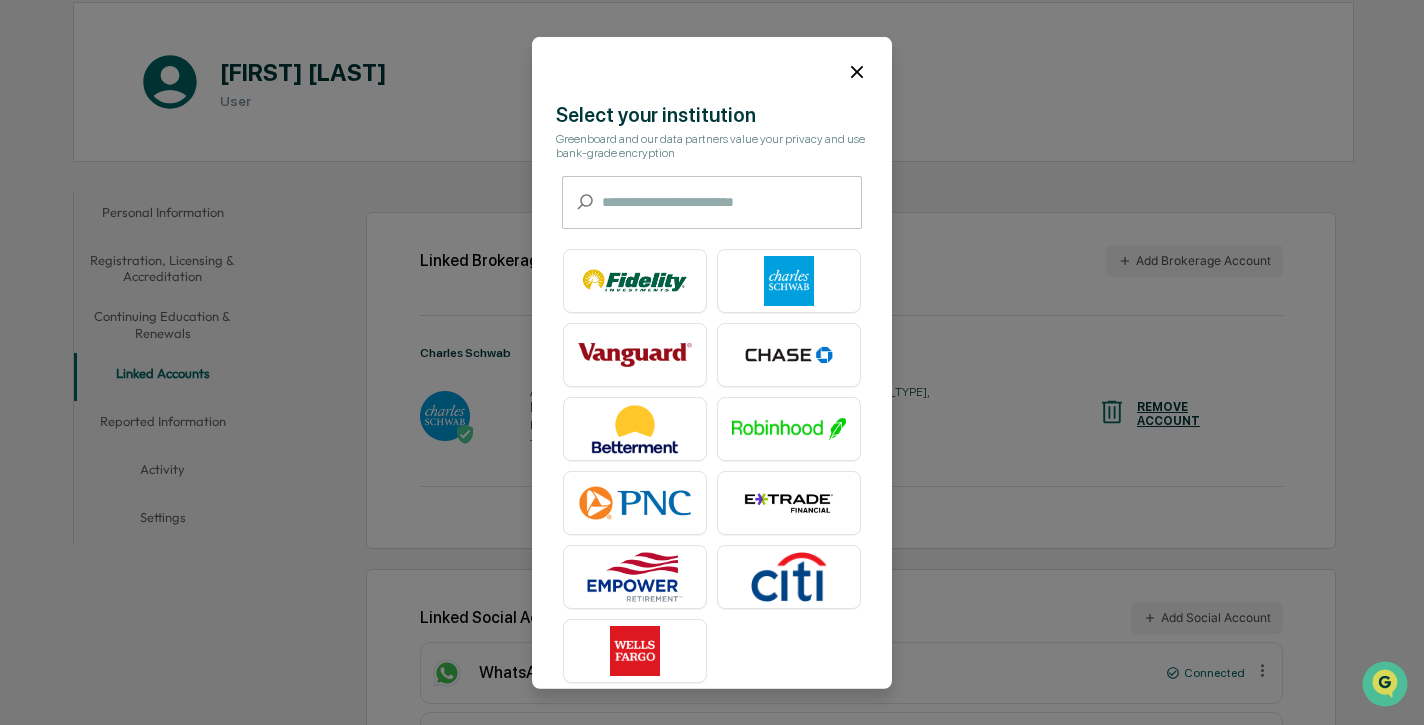 click 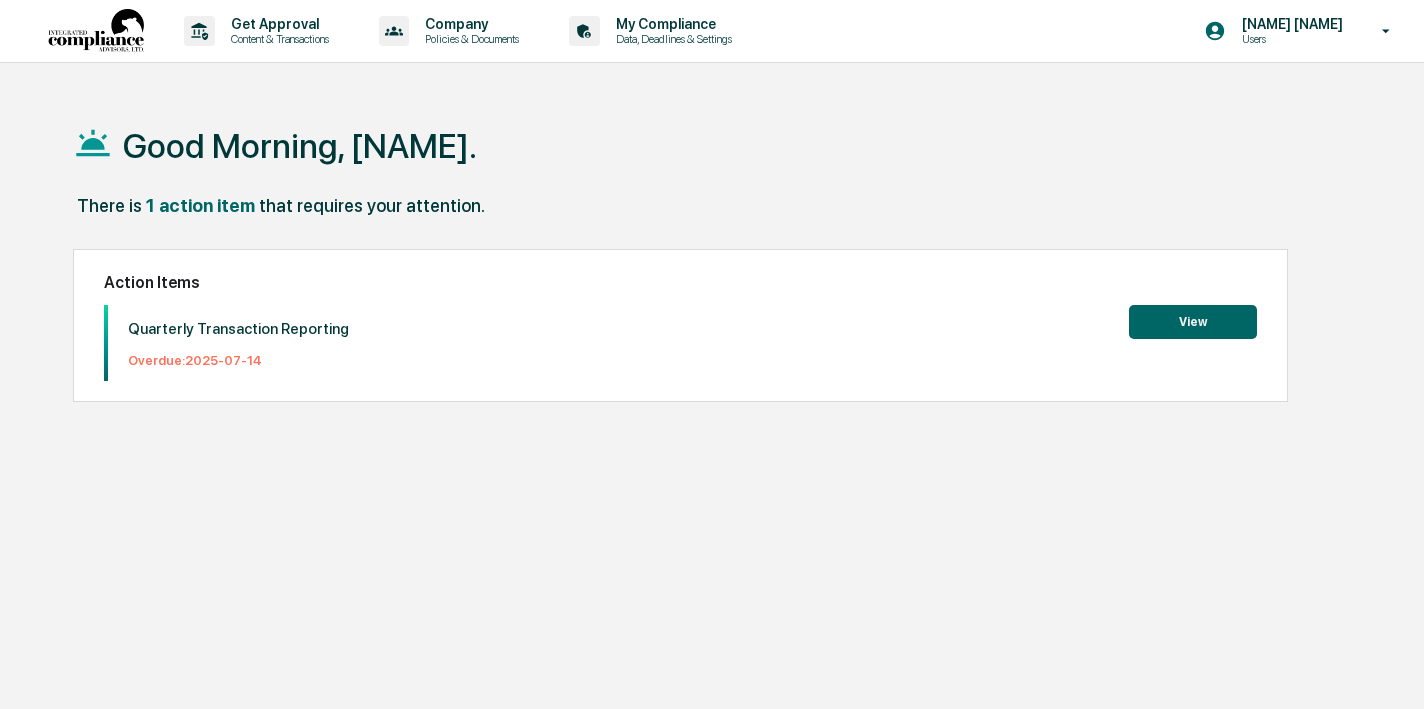 scroll, scrollTop: 0, scrollLeft: 0, axis: both 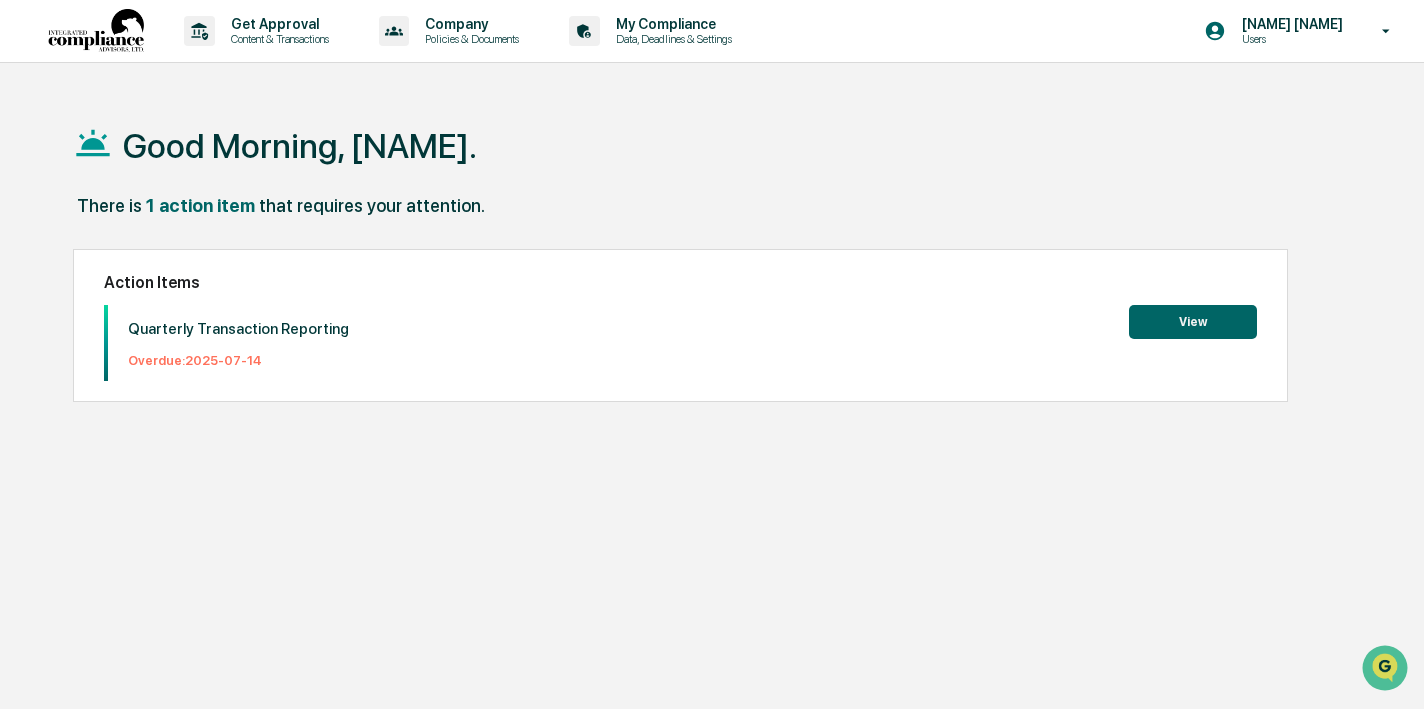 click on "View" at bounding box center [1193, 322] 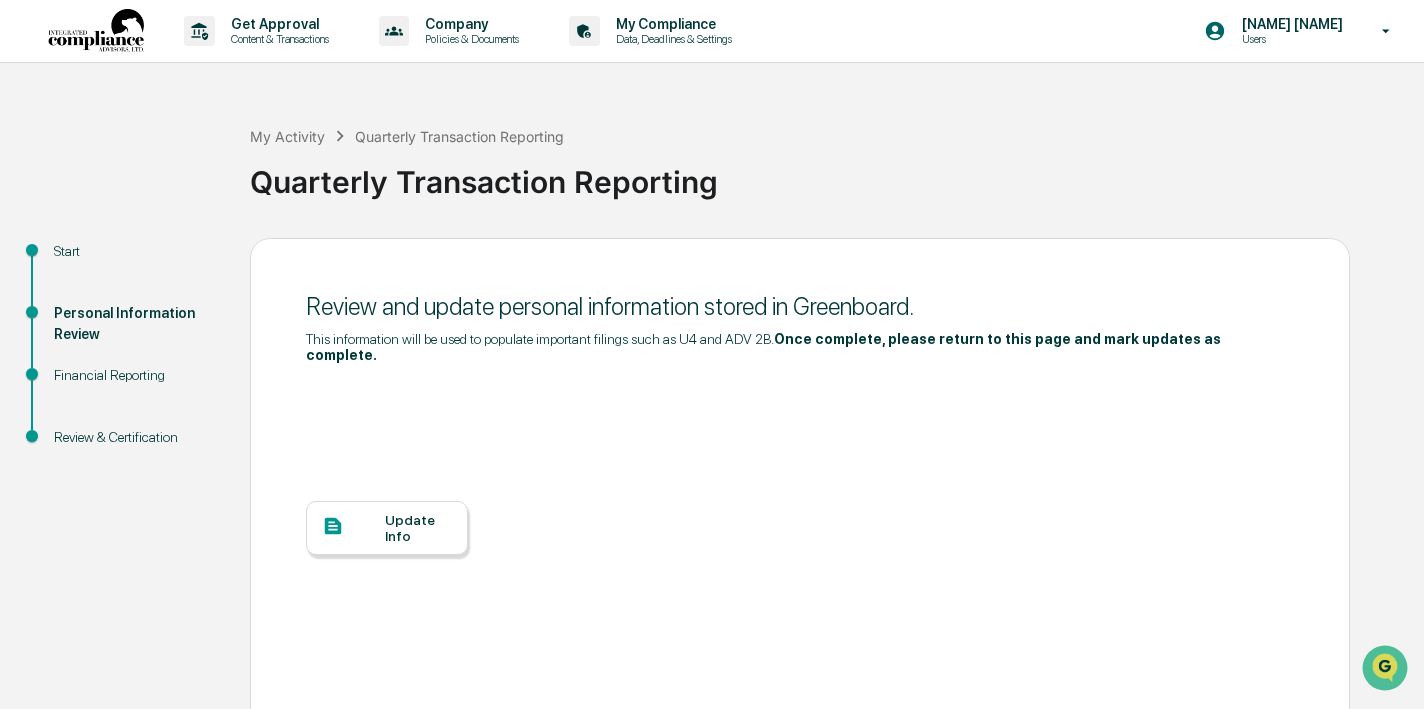 click on "Update Info" at bounding box center (387, 528) 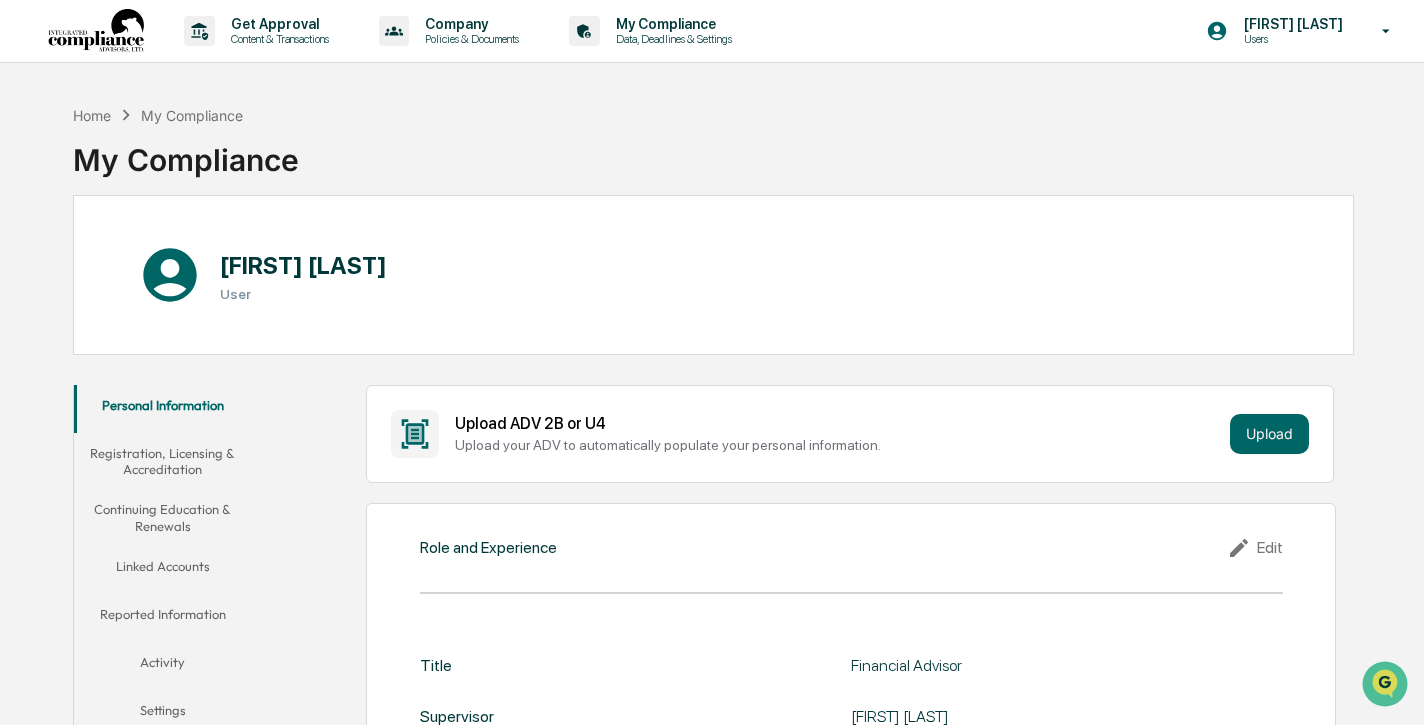 scroll, scrollTop: 39, scrollLeft: 0, axis: vertical 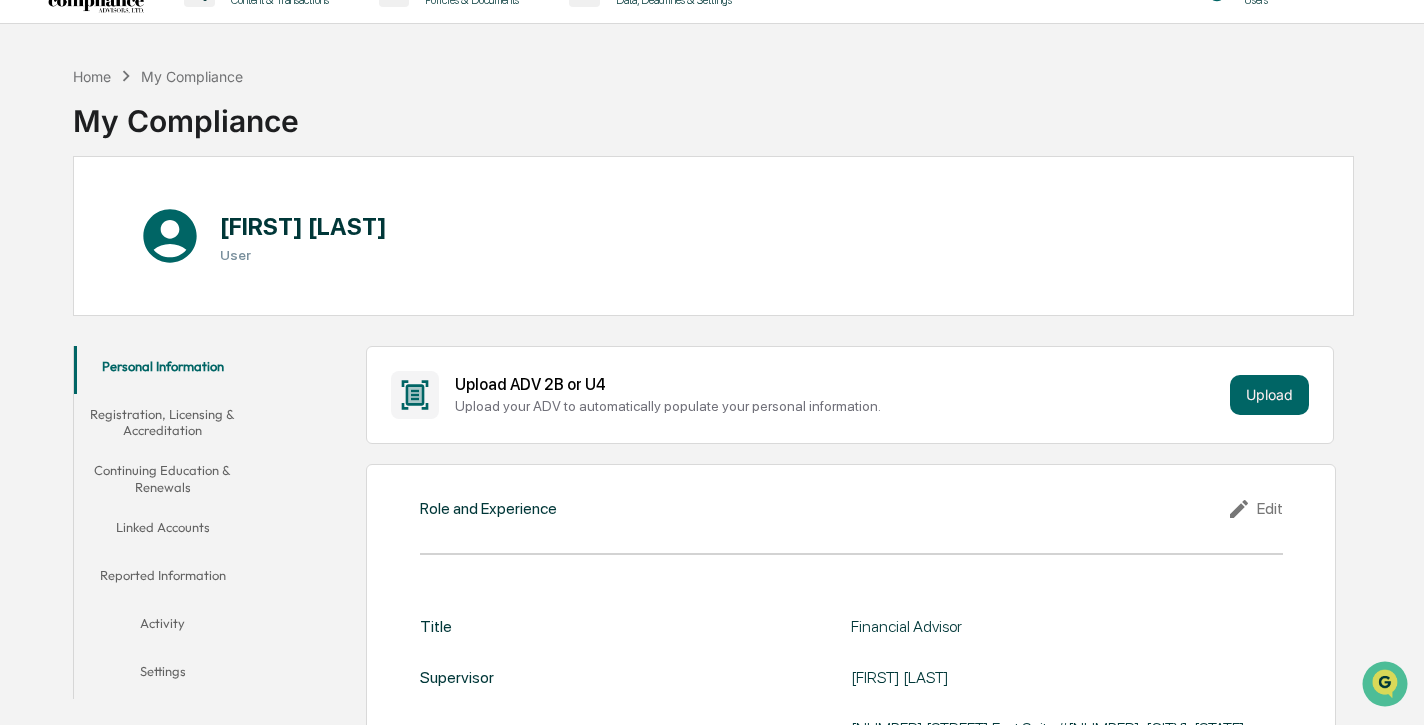 click on "Linked Accounts" at bounding box center [163, 531] 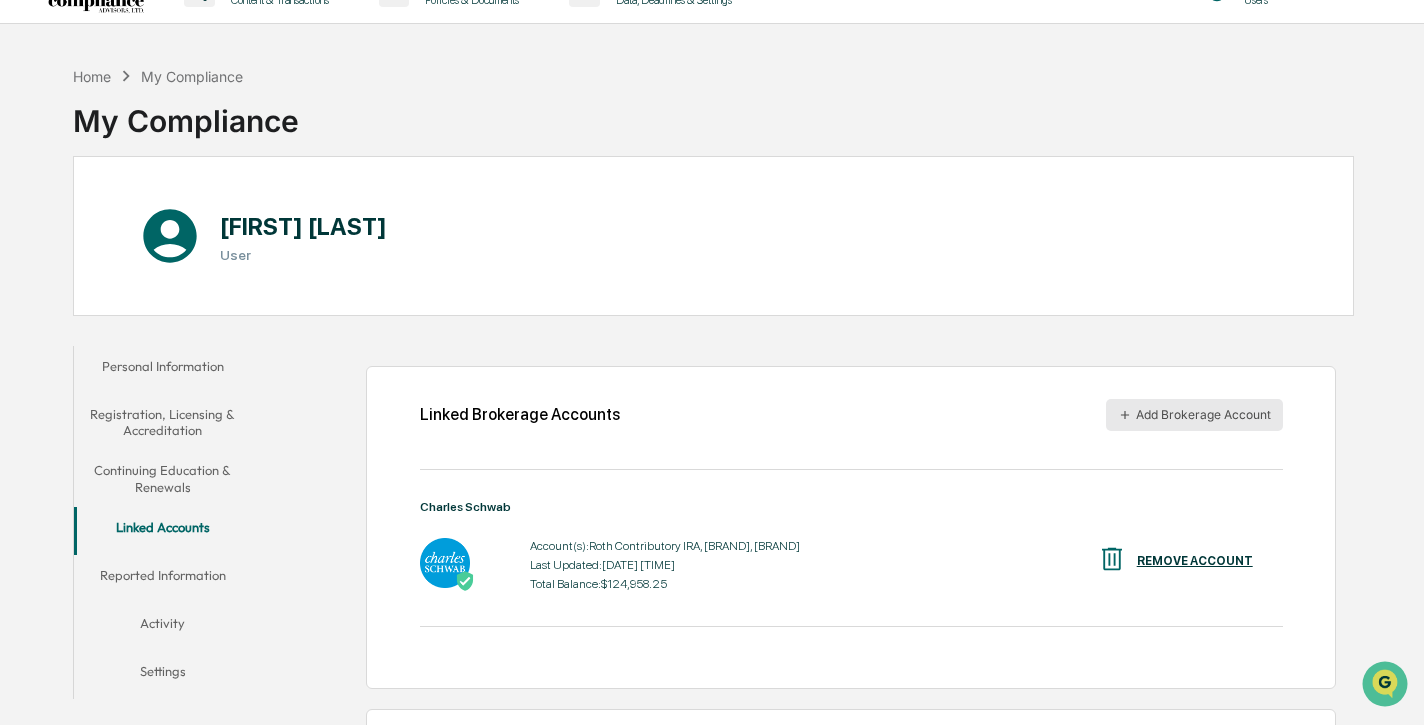click on "Add Brokerage Account" at bounding box center [1194, 415] 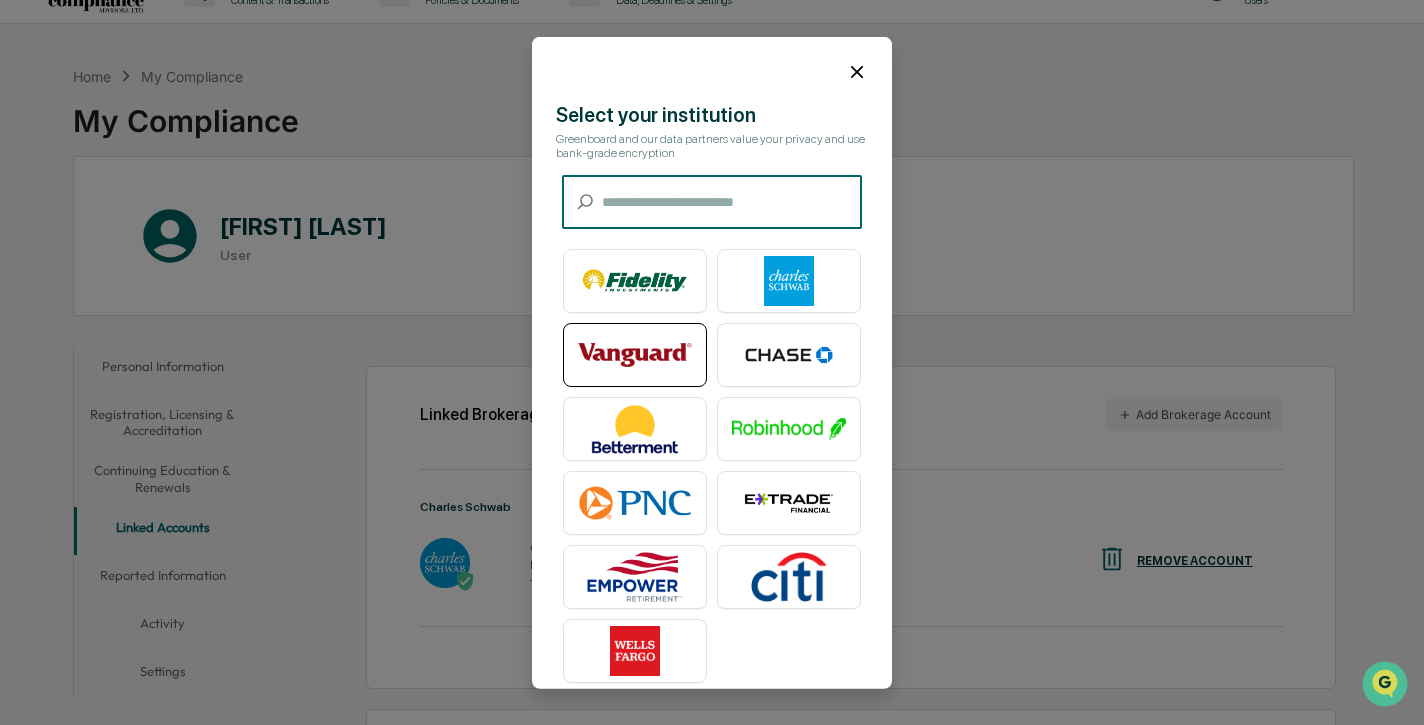 click at bounding box center [635, 355] 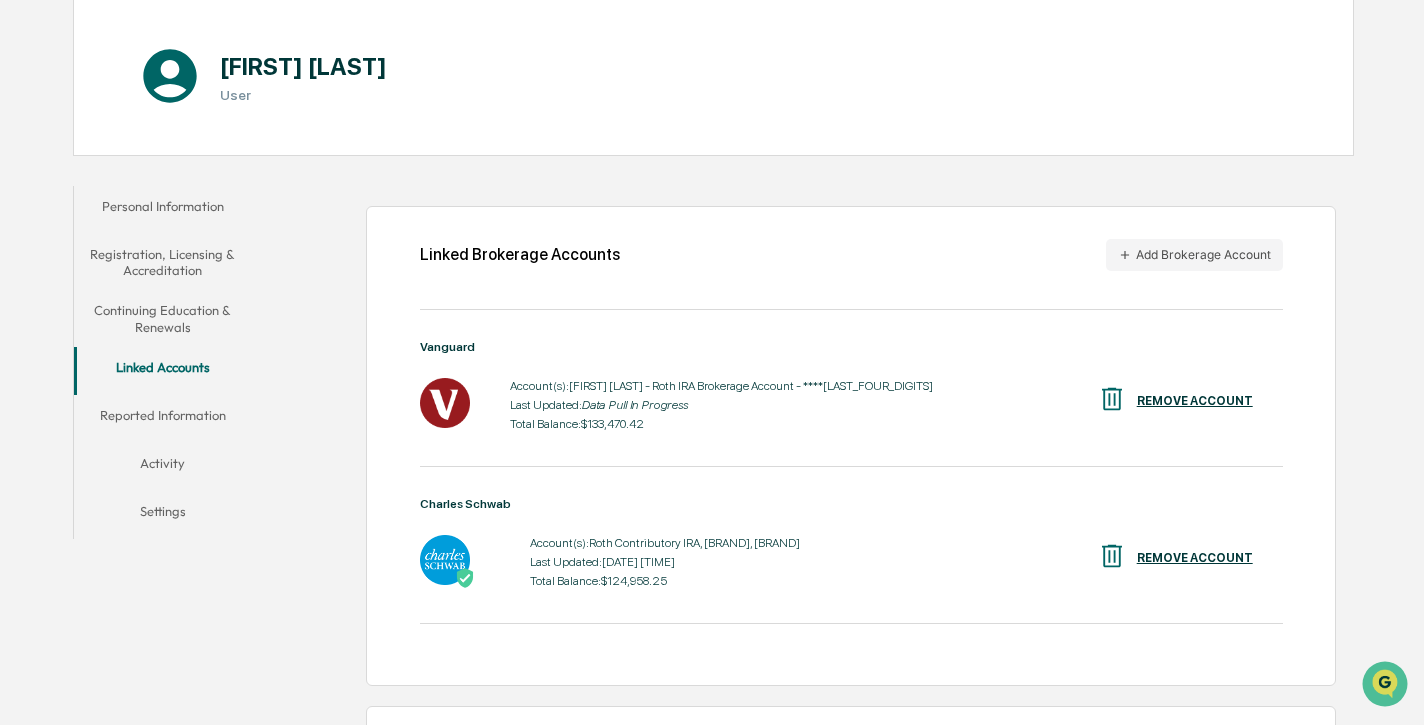 scroll, scrollTop: 200, scrollLeft: 0, axis: vertical 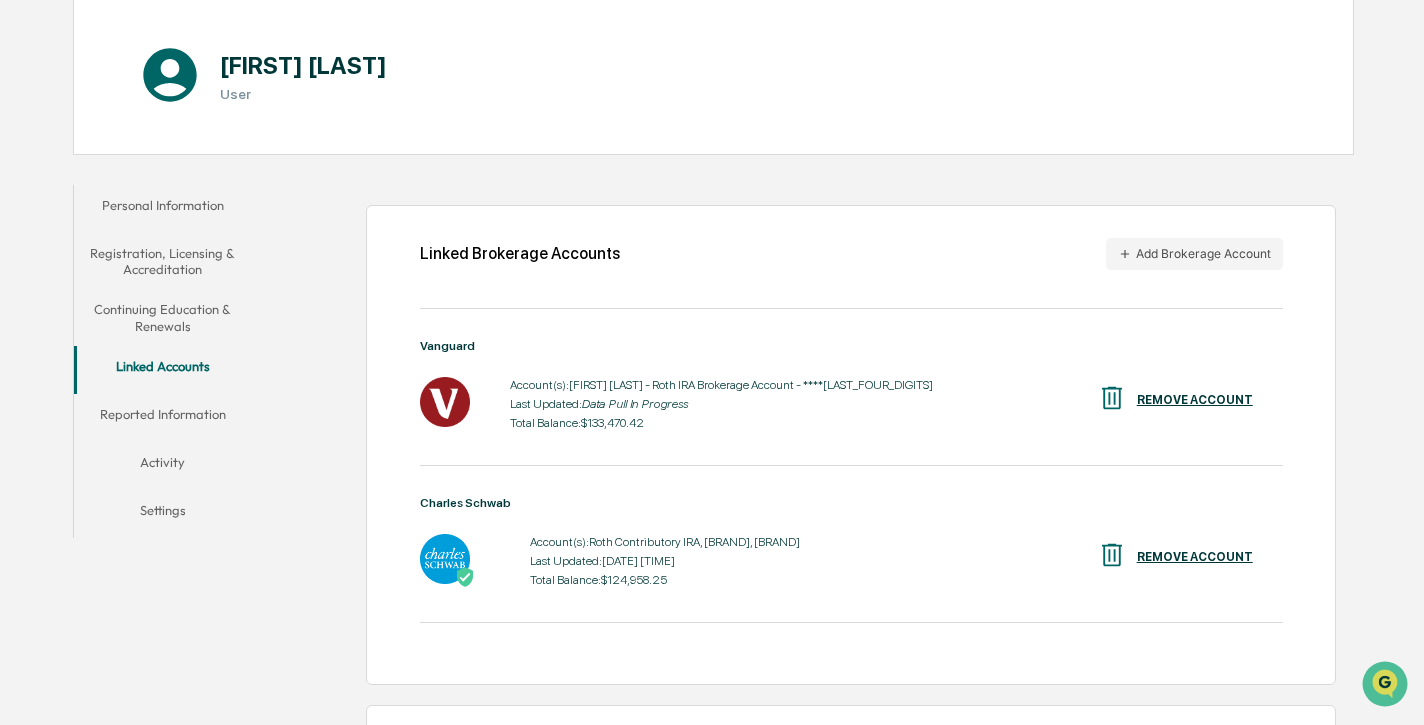 click on "Reported Information" at bounding box center (163, 418) 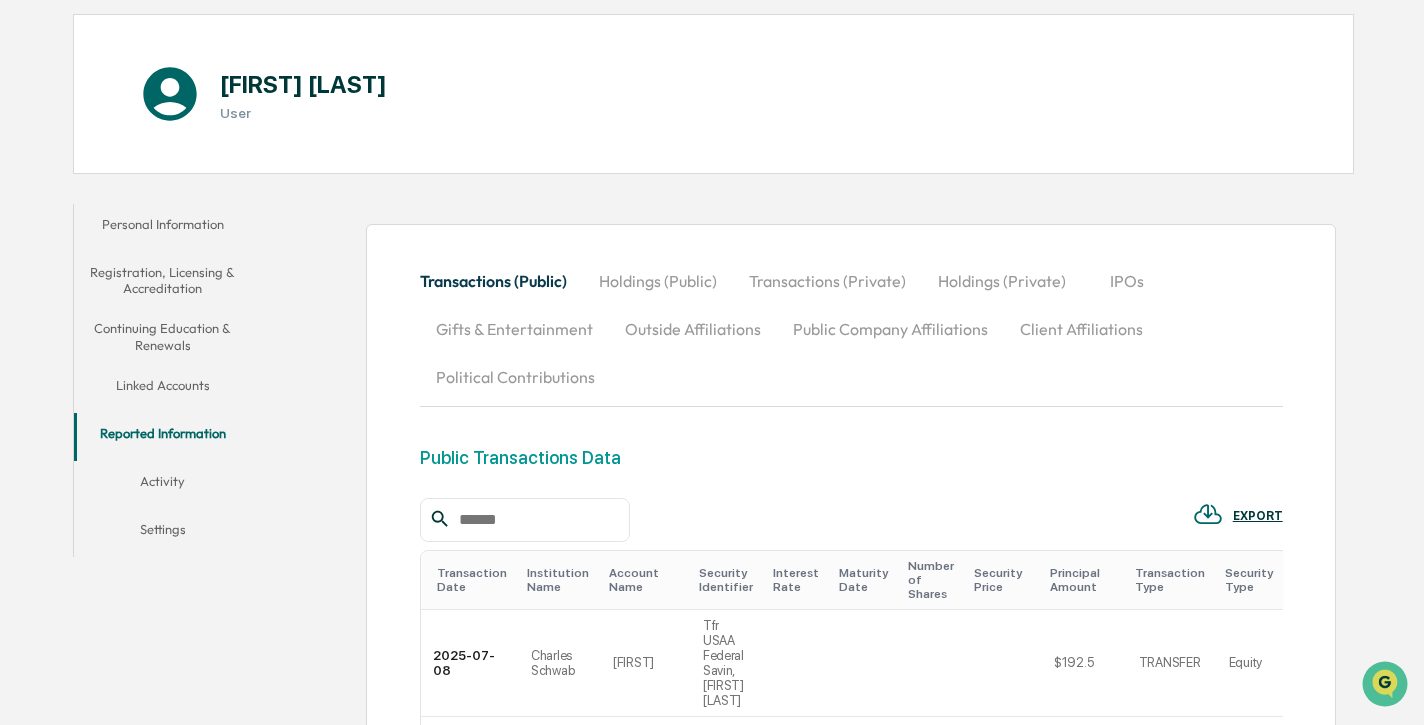 scroll, scrollTop: 183, scrollLeft: 0, axis: vertical 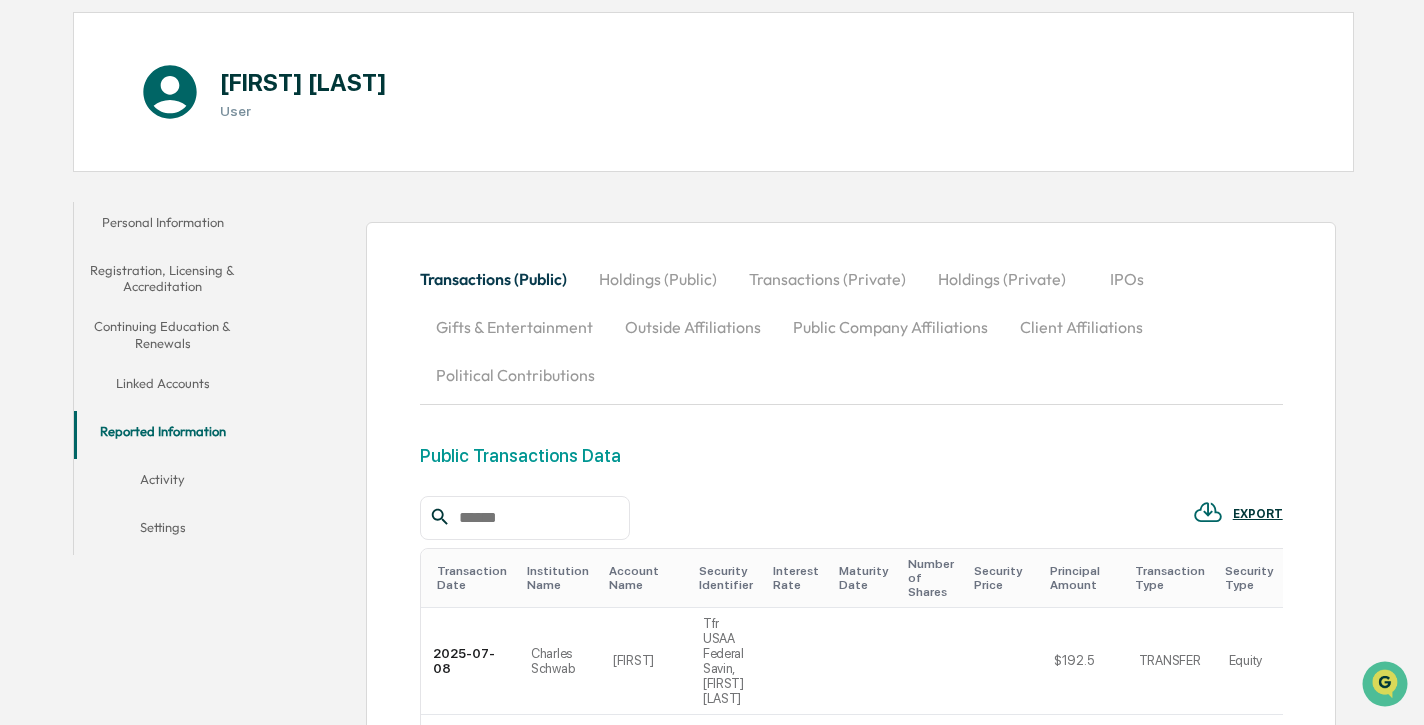 click on "Activity" at bounding box center (163, 483) 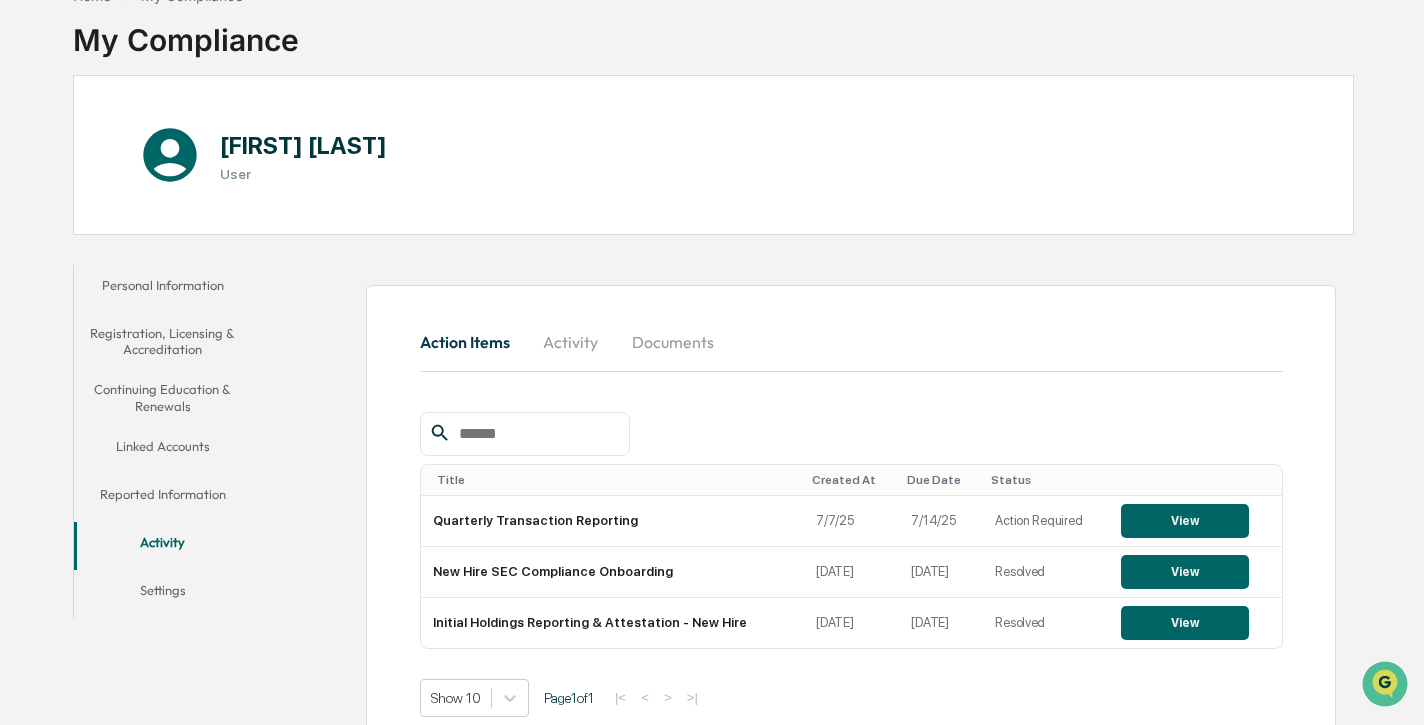 scroll, scrollTop: 157, scrollLeft: 0, axis: vertical 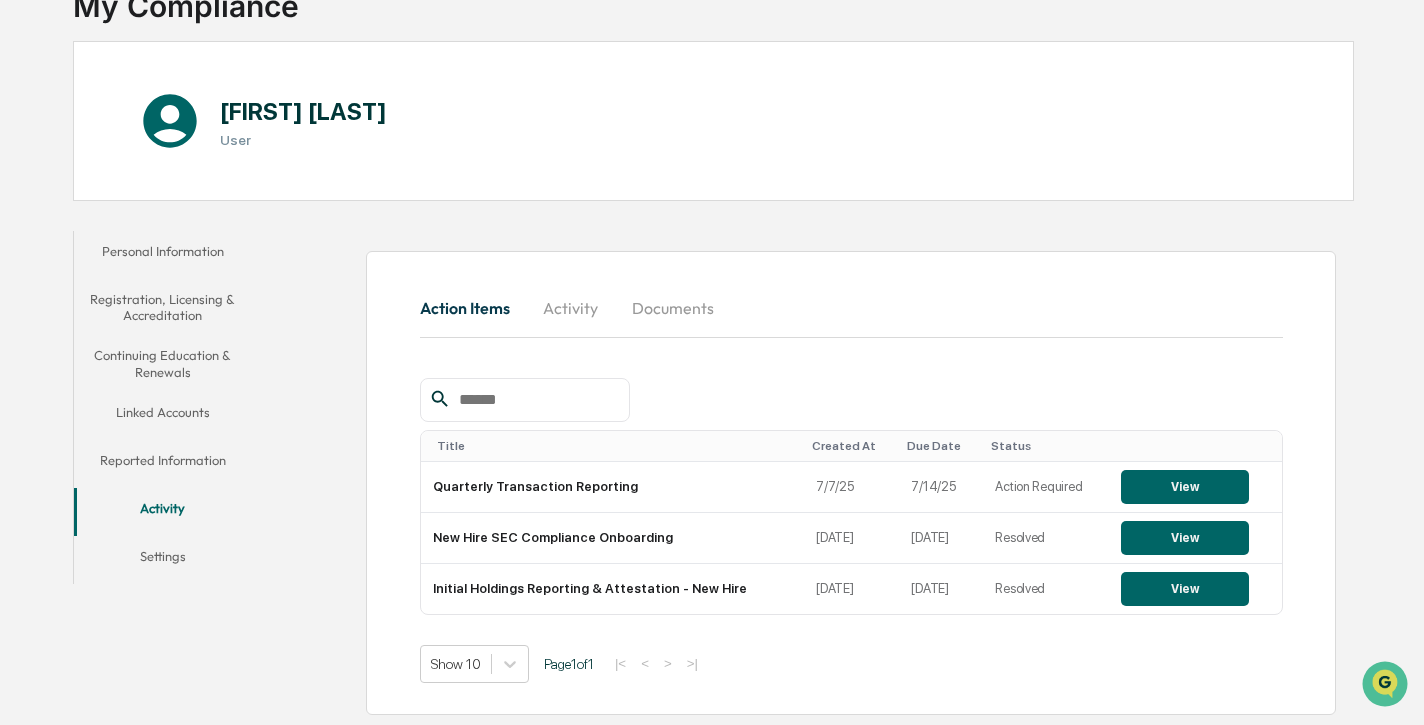 click on "Personal Information" at bounding box center [163, 255] 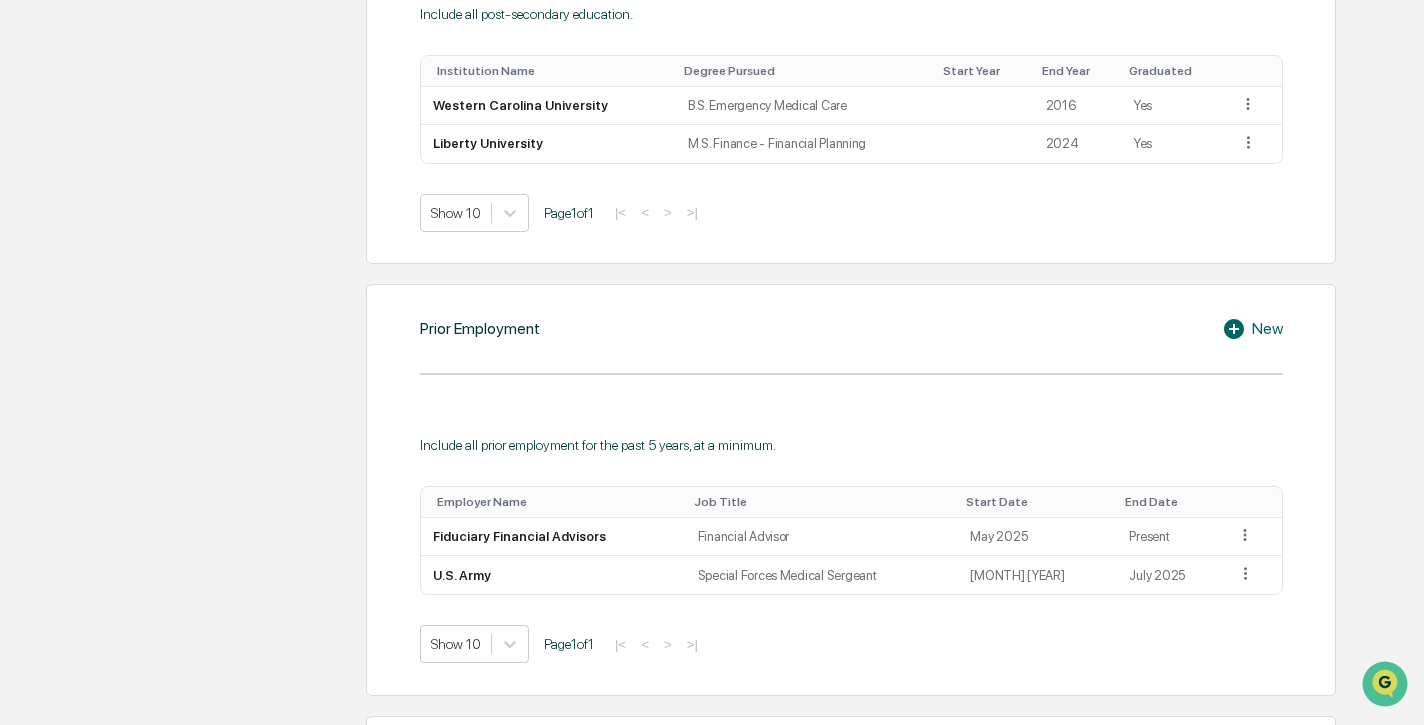 scroll, scrollTop: 0, scrollLeft: 0, axis: both 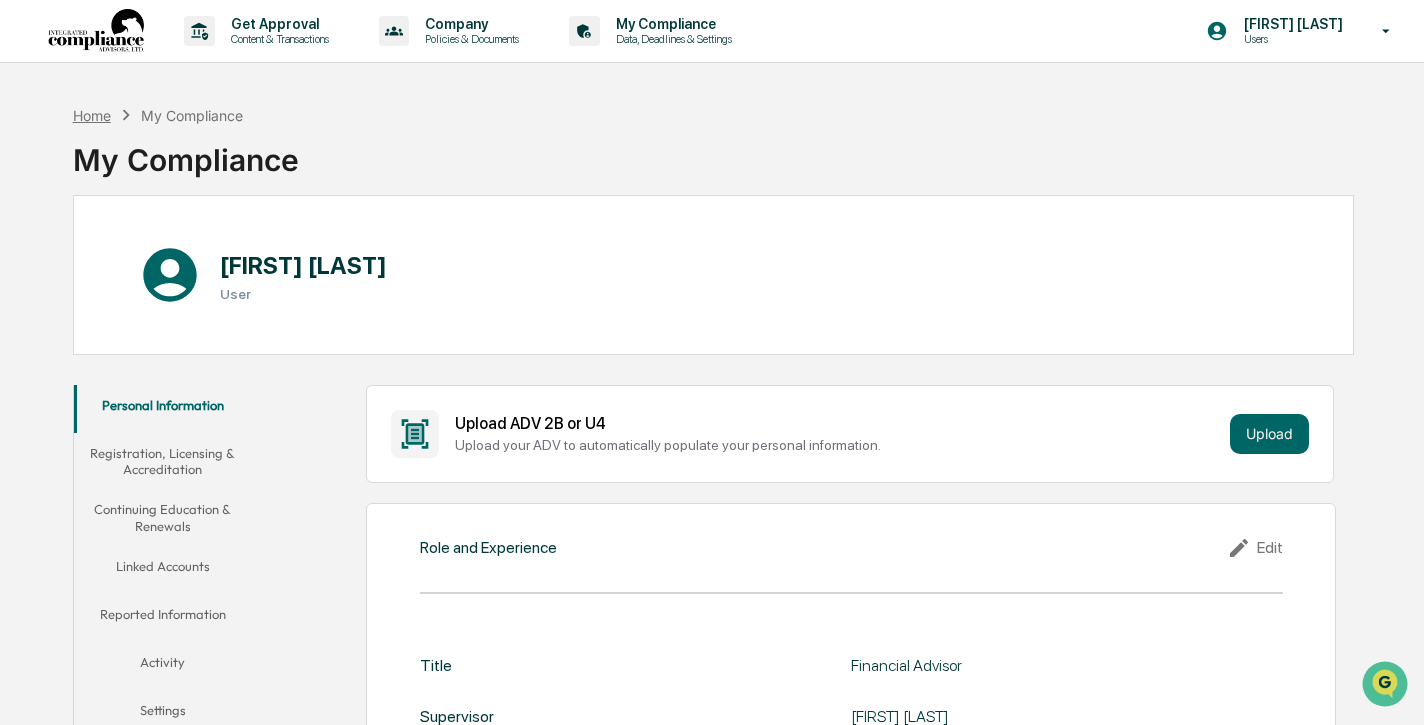click on "Home" at bounding box center (92, 115) 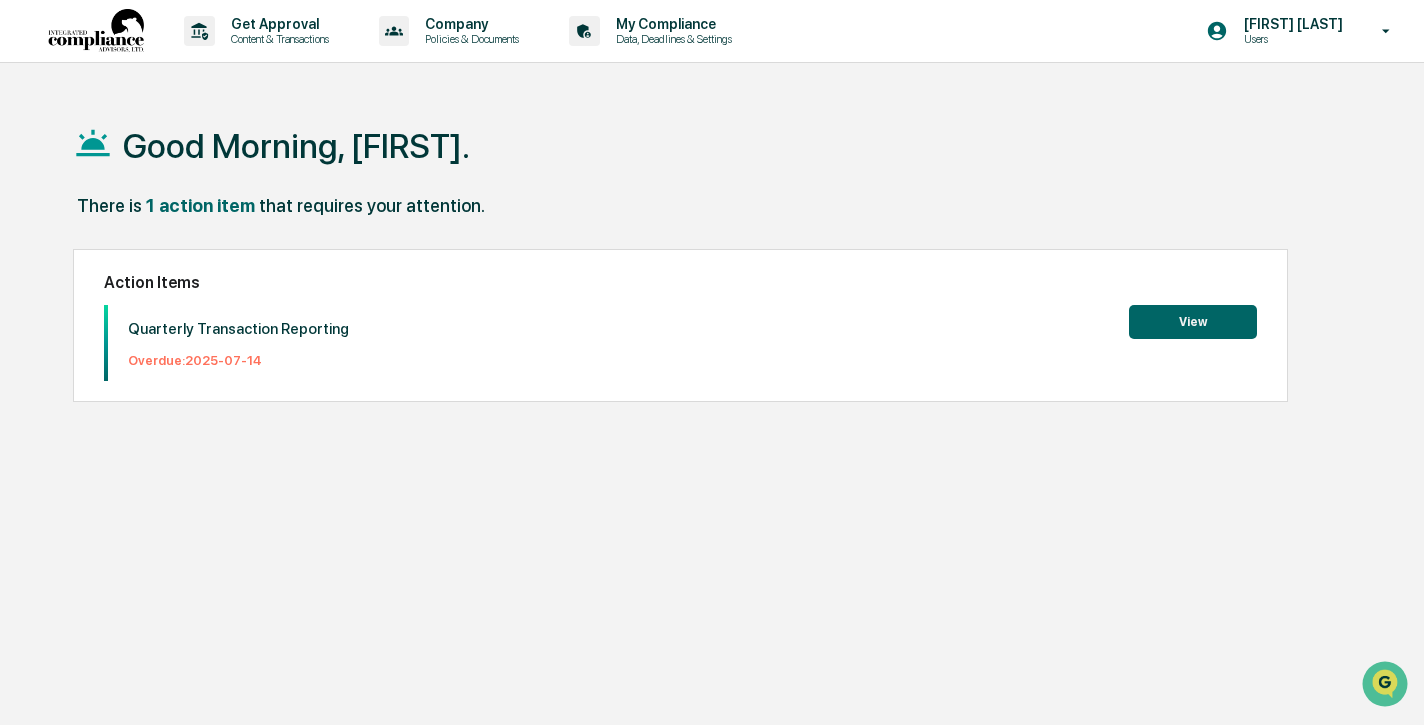 click on "View" at bounding box center (1193, 322) 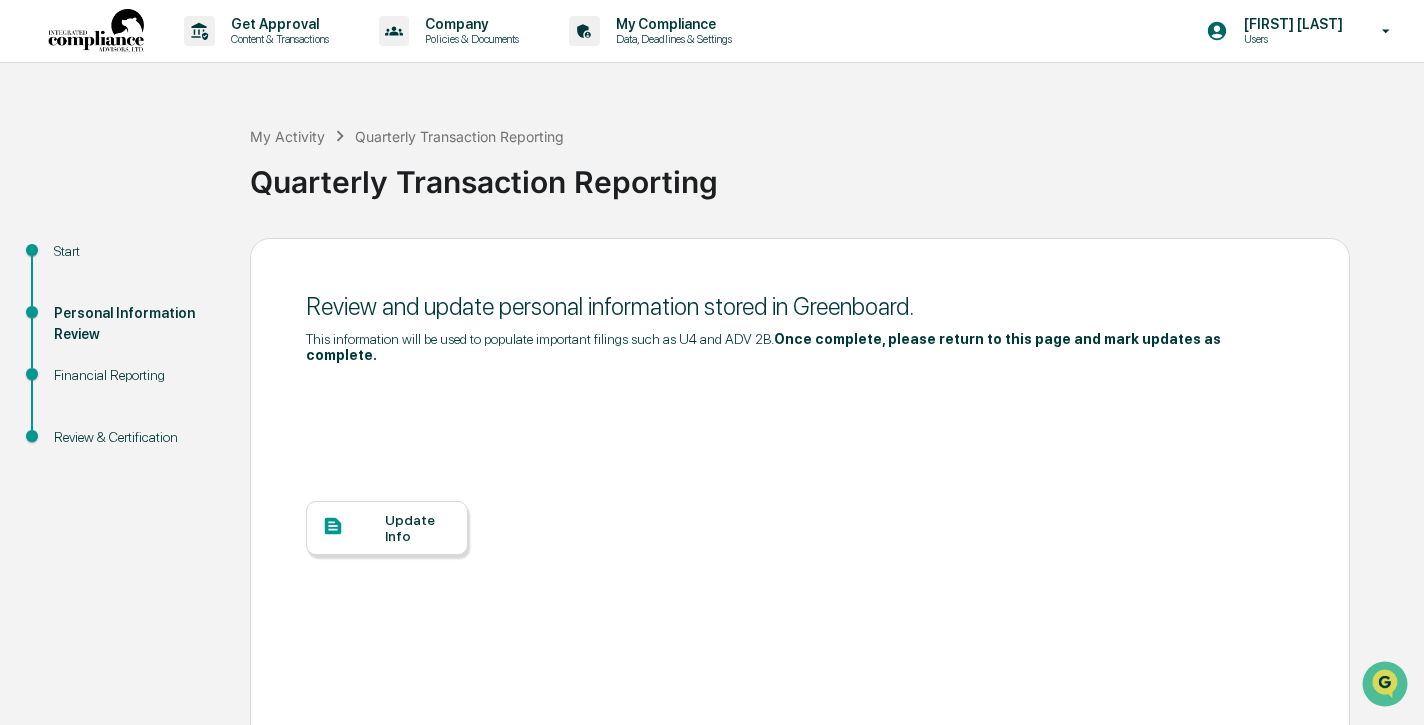 scroll, scrollTop: 92, scrollLeft: 0, axis: vertical 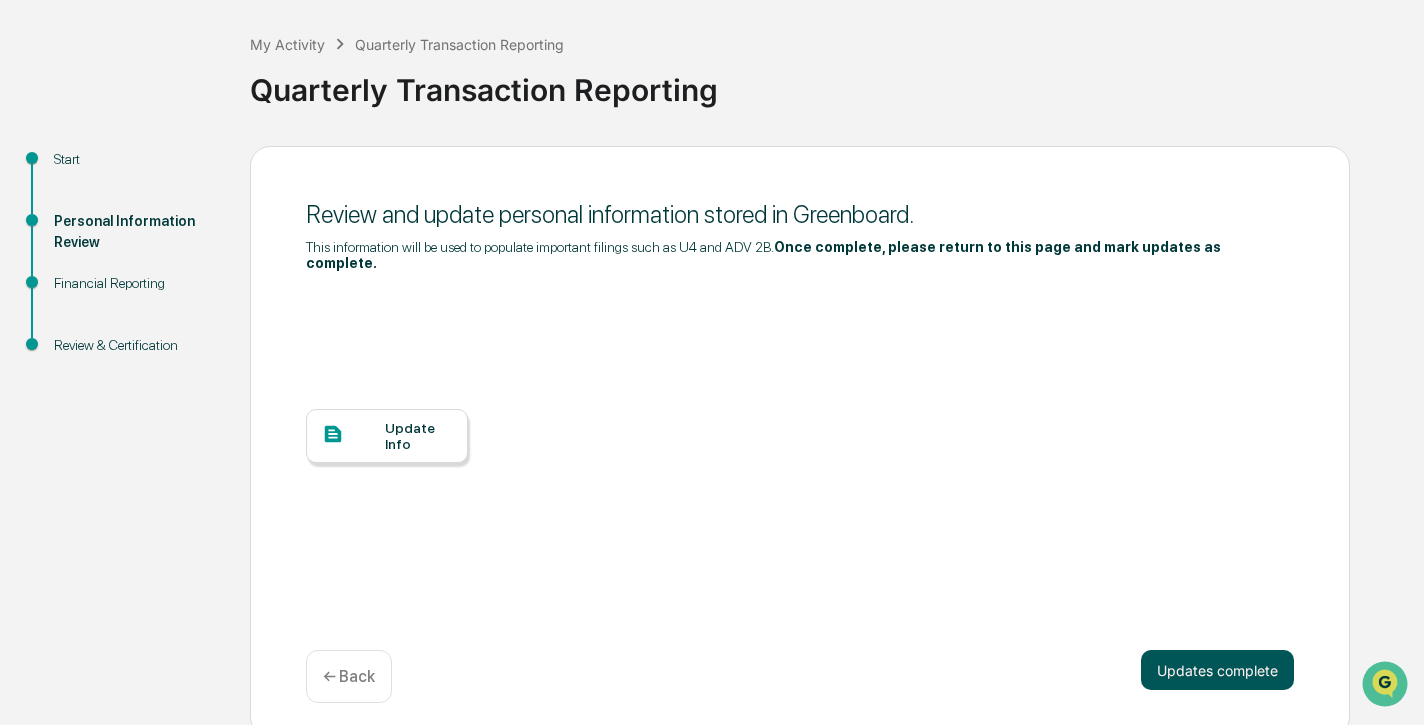 click on "Updates complete" at bounding box center (1217, 670) 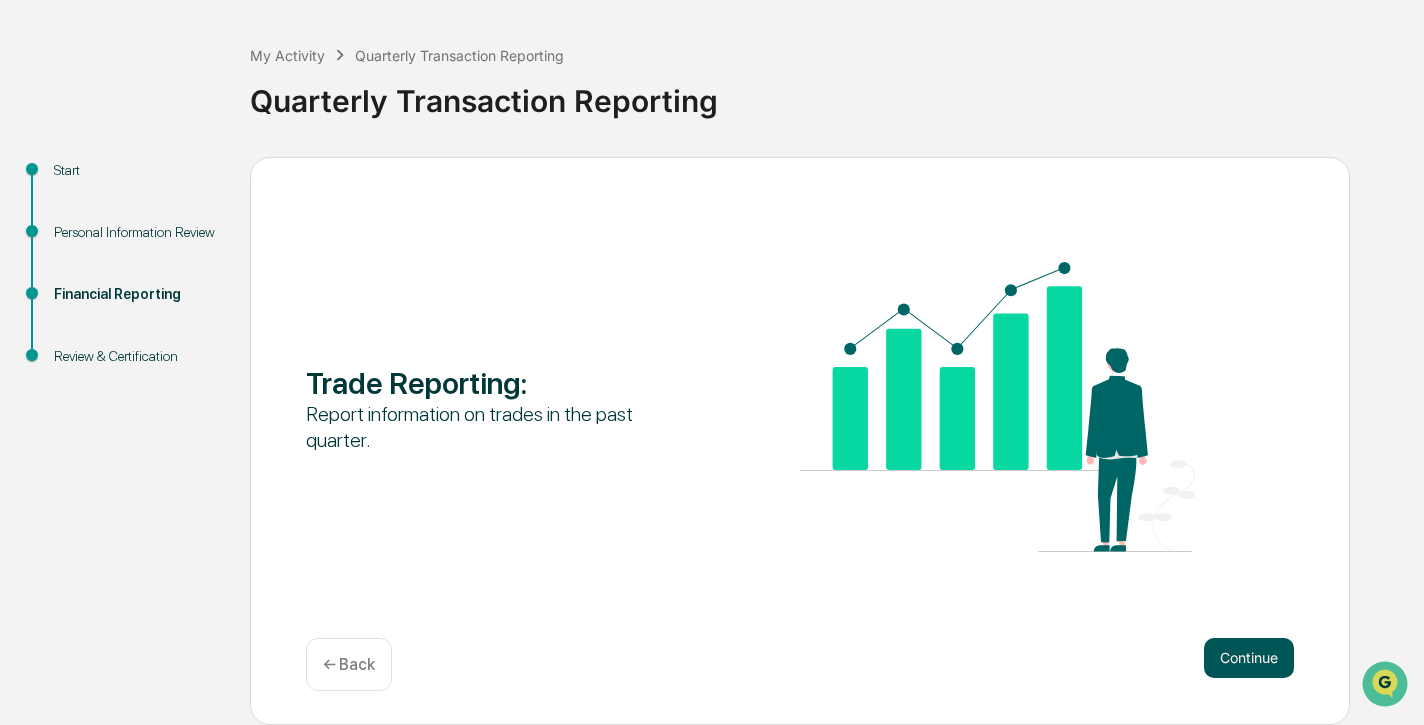 click on "Continue" at bounding box center [1249, 658] 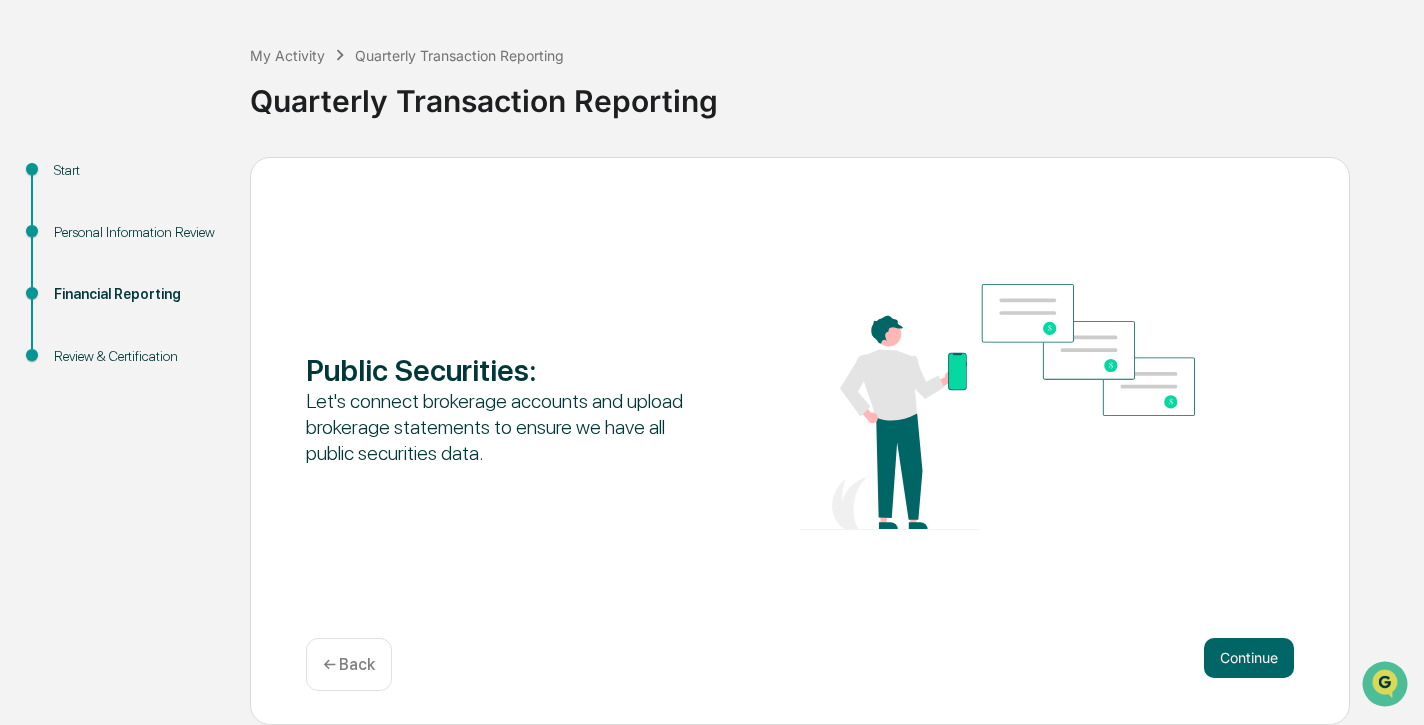 click on "Continue" at bounding box center (1249, 658) 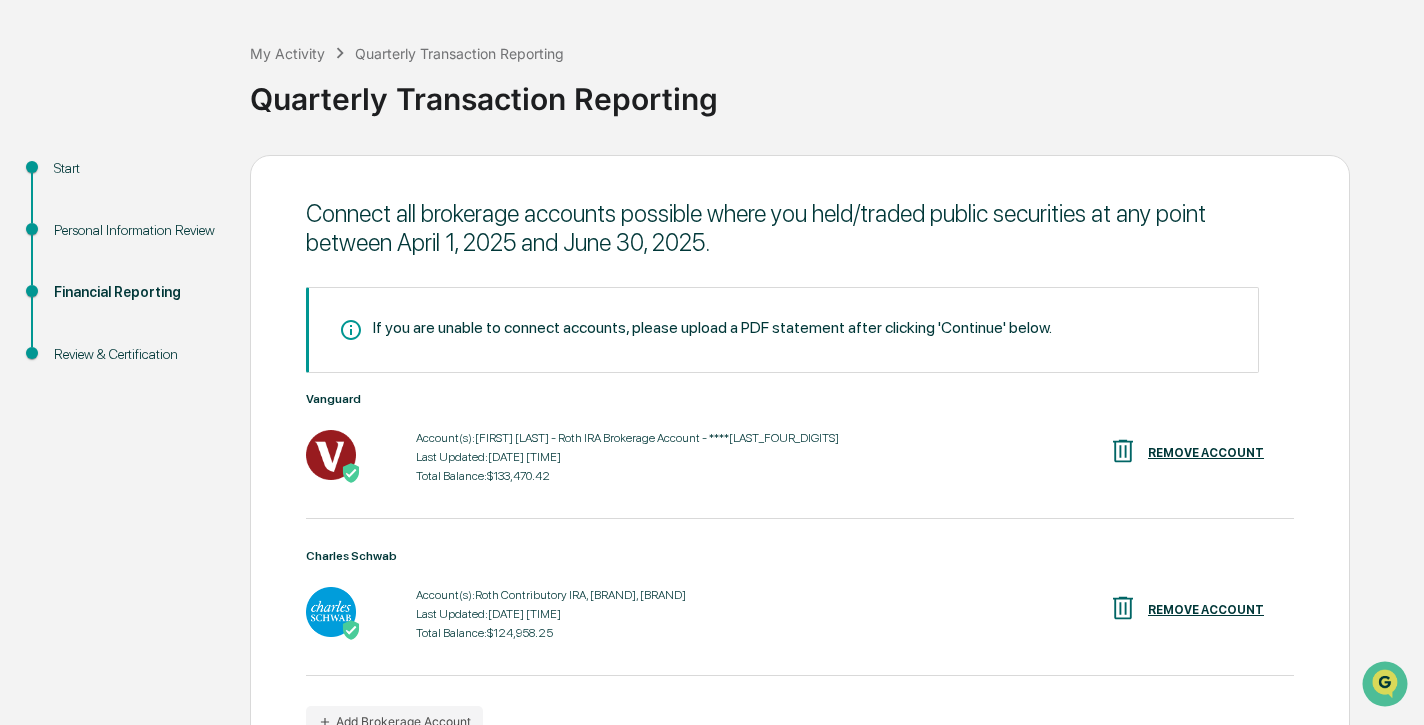 scroll, scrollTop: 209, scrollLeft: 0, axis: vertical 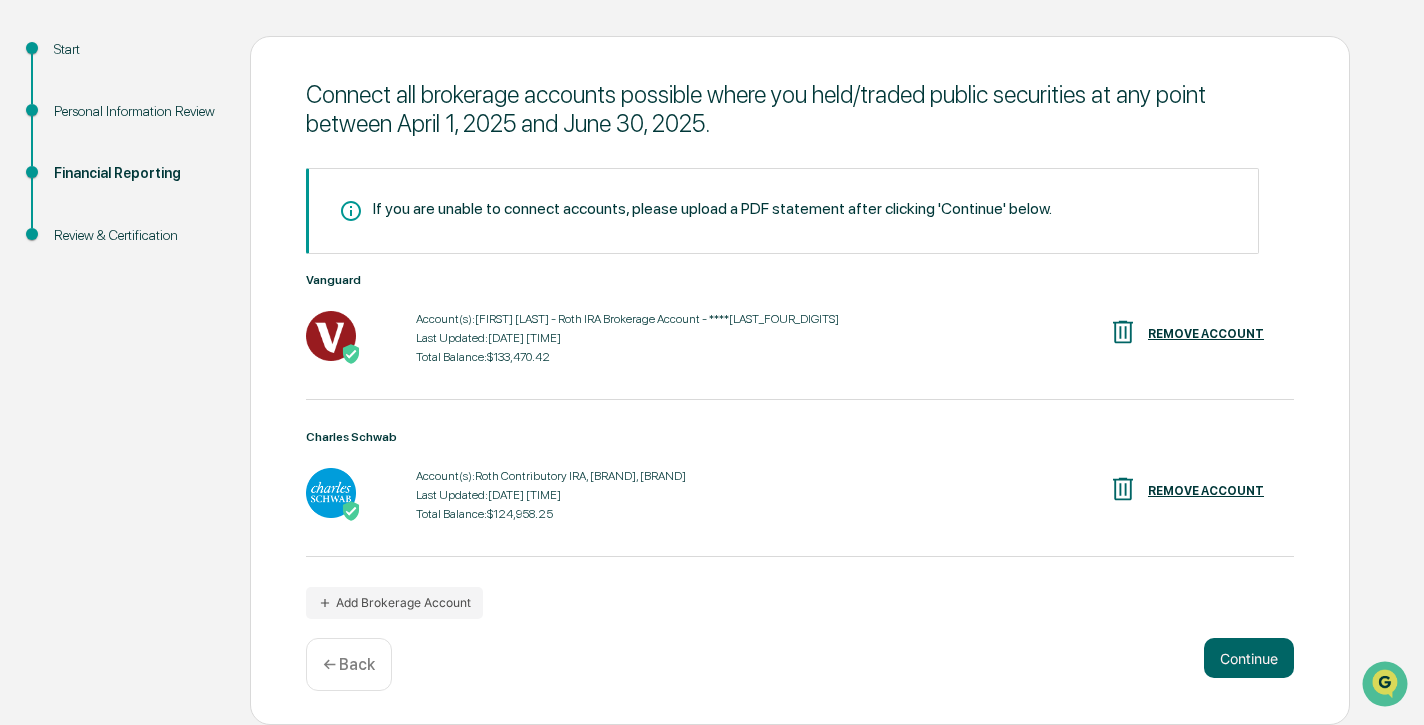 click on "Continue" at bounding box center (1249, 658) 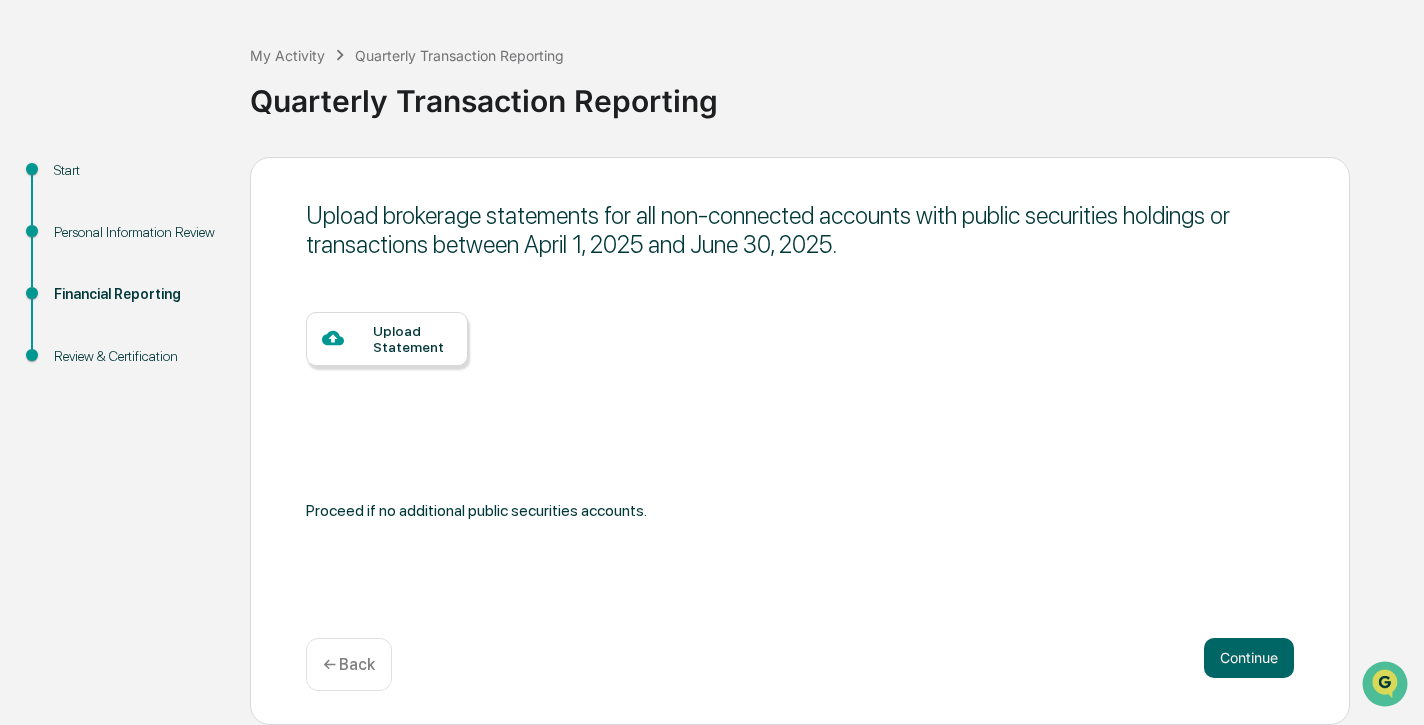 scroll, scrollTop: 83, scrollLeft: 0, axis: vertical 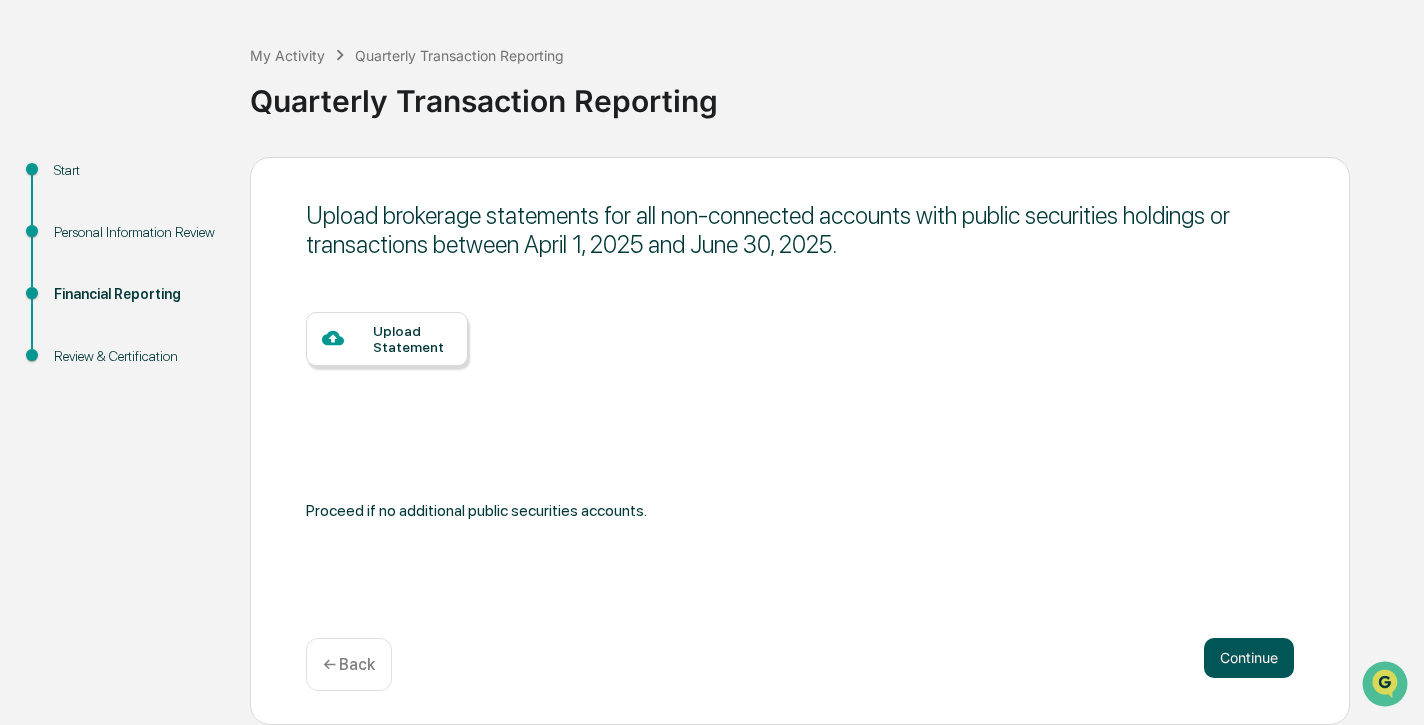 click on "Continue" at bounding box center (1249, 658) 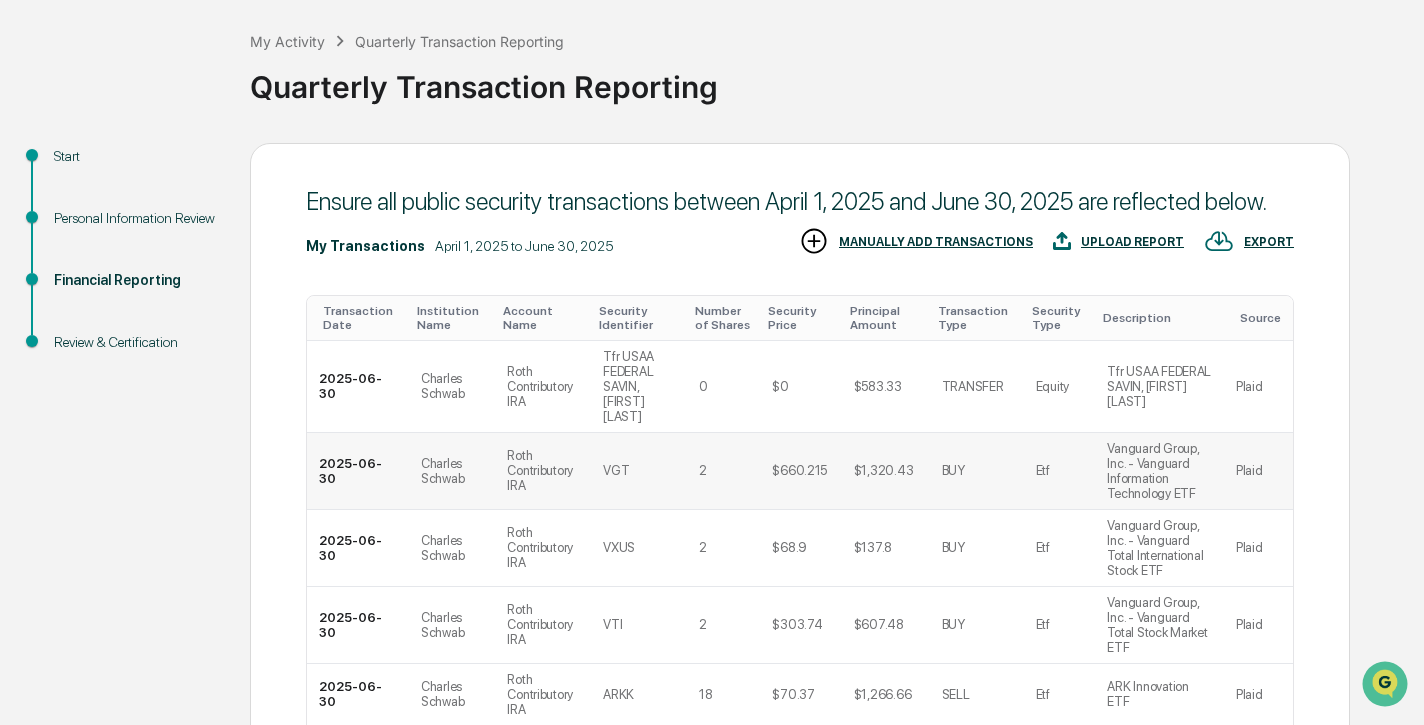 scroll, scrollTop: 618, scrollLeft: 0, axis: vertical 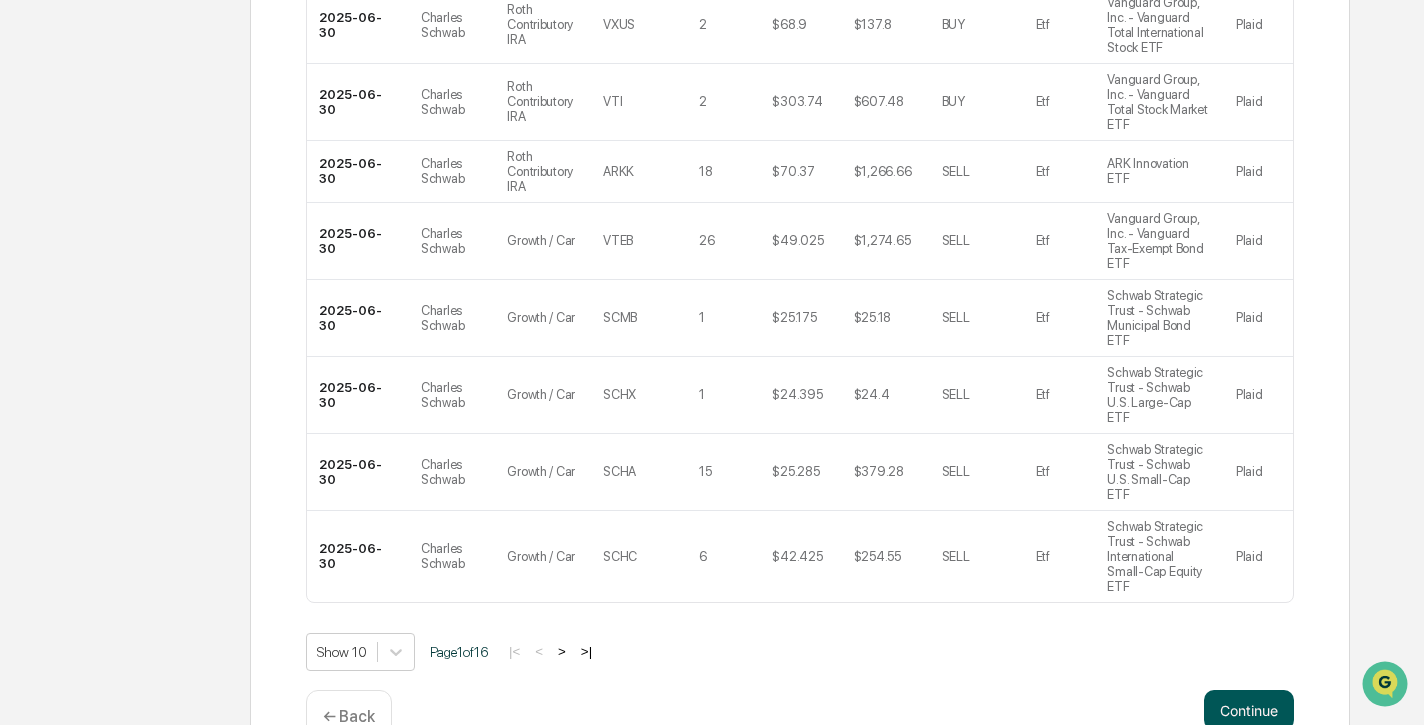 click on "Continue" at bounding box center (1249, 710) 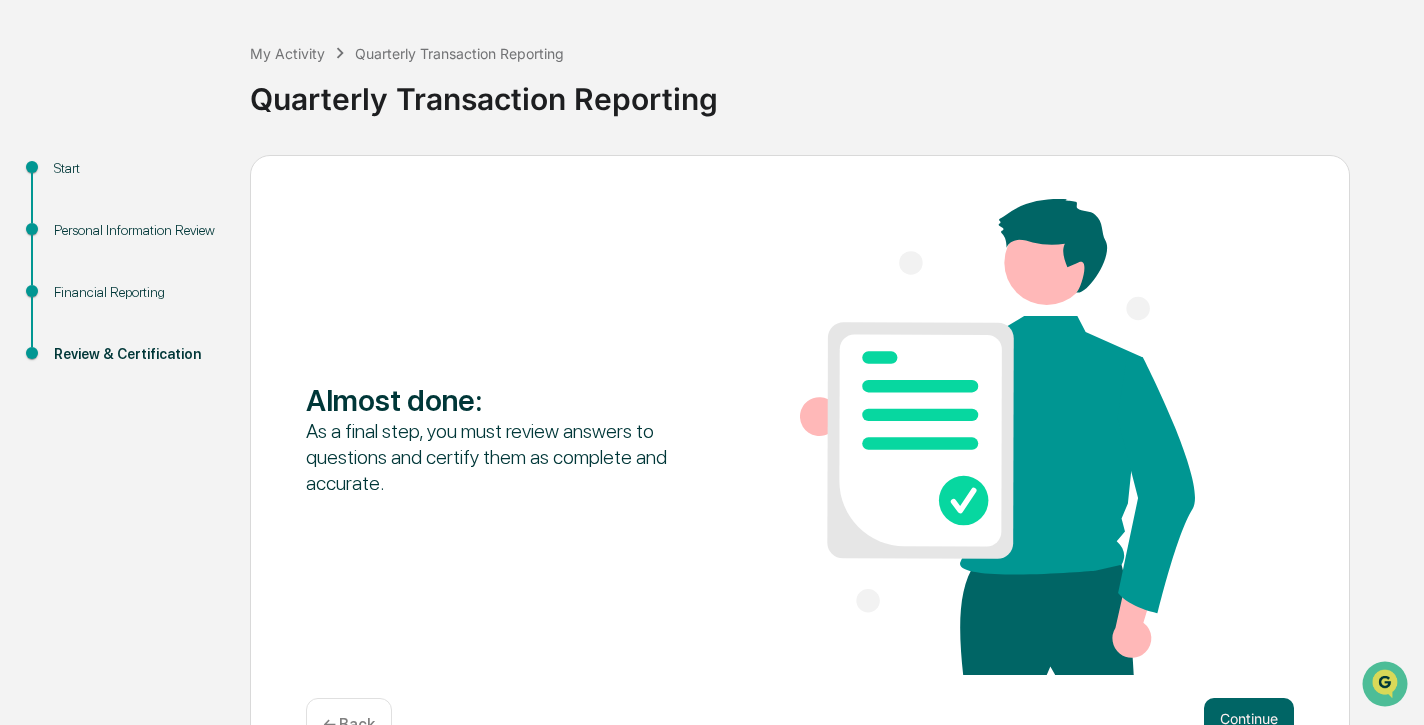 scroll, scrollTop: 146, scrollLeft: 0, axis: vertical 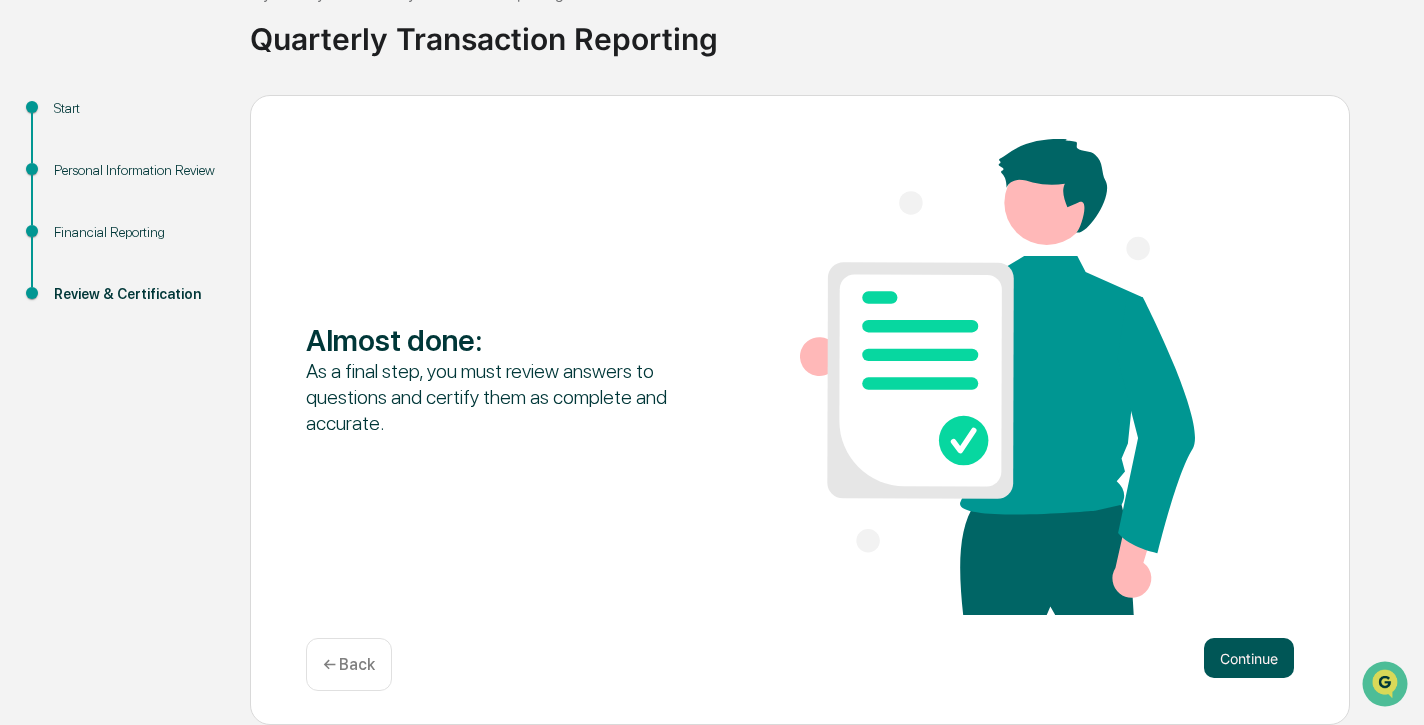 click on "Continue" at bounding box center (1249, 658) 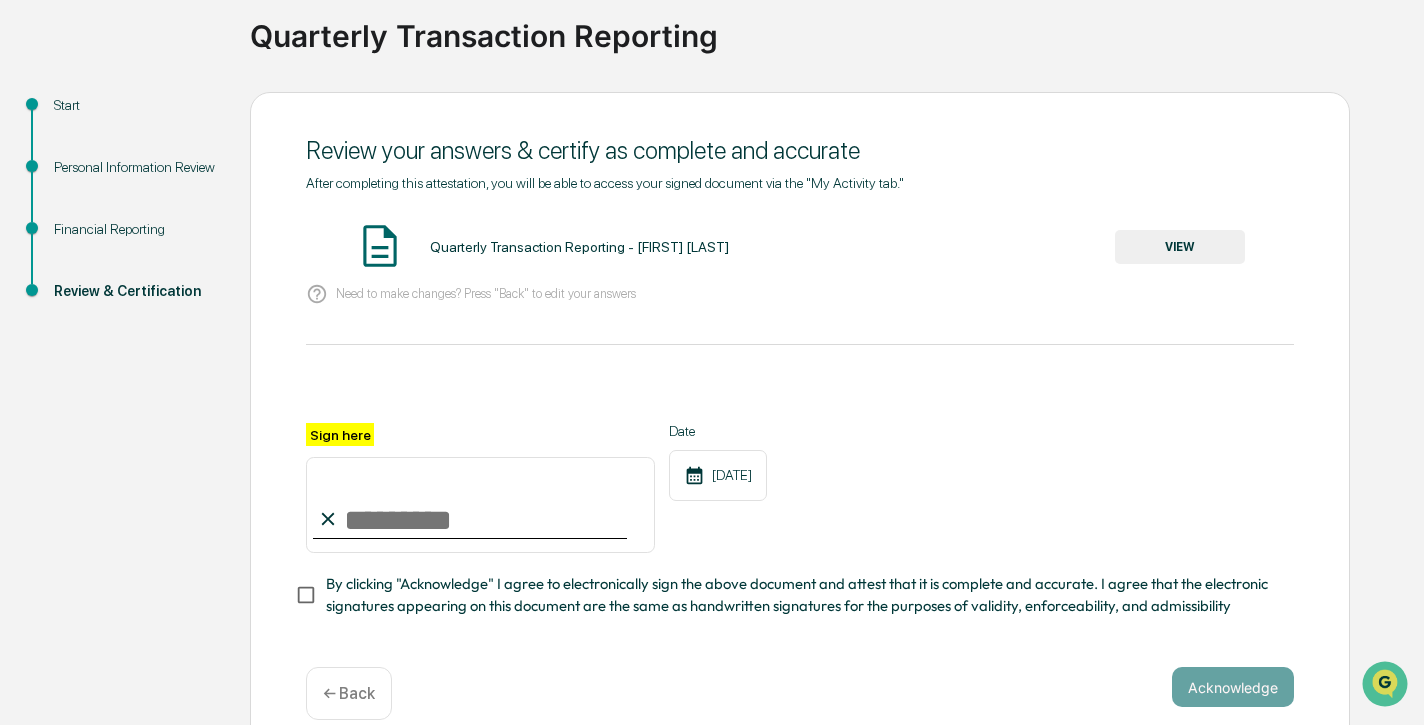 click on "VIEW" at bounding box center [1180, 247] 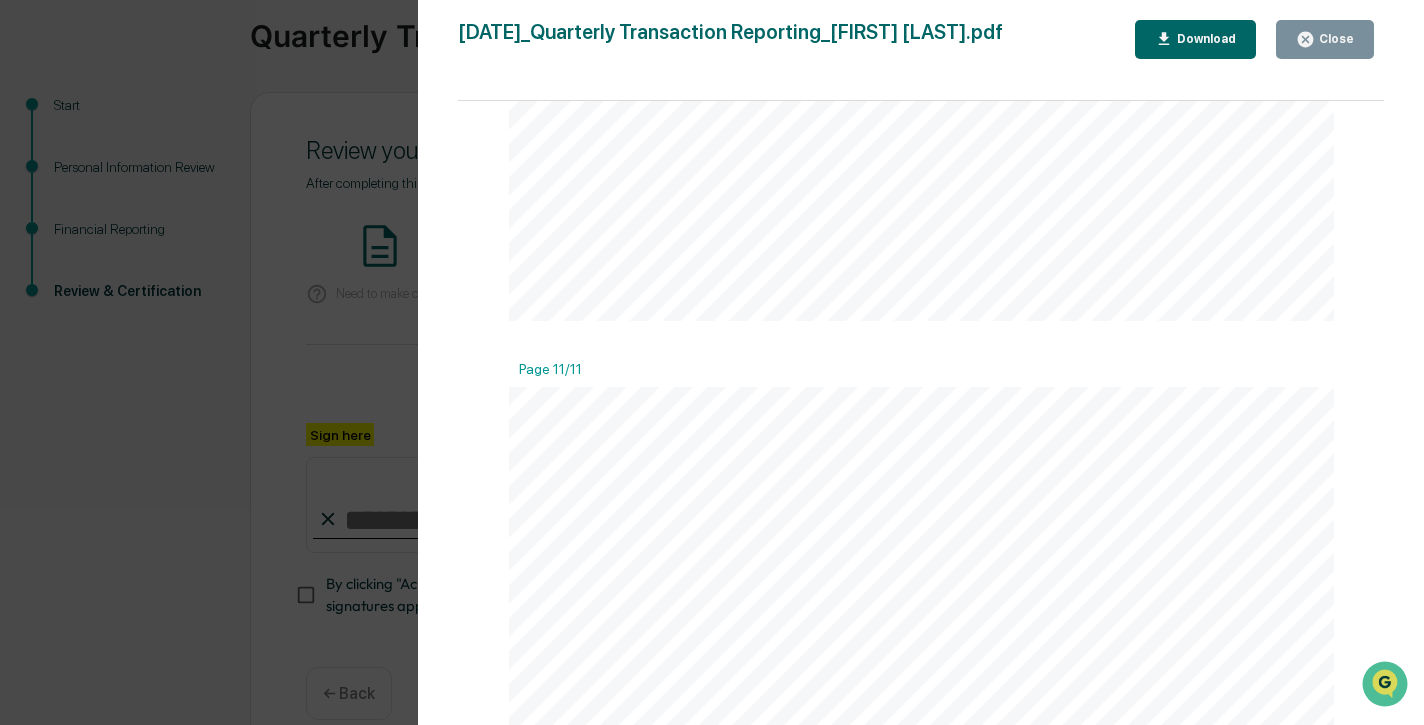 scroll, scrollTop: 11686, scrollLeft: 0, axis: vertical 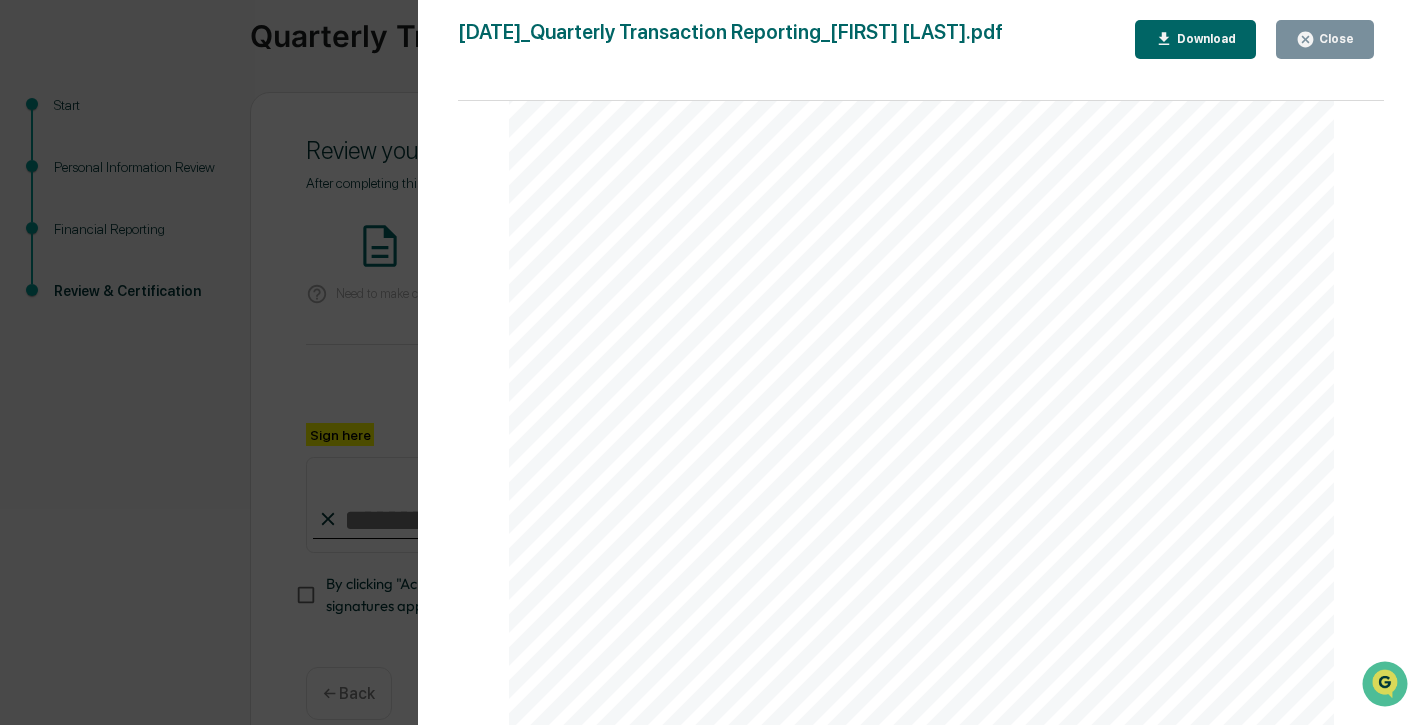 click 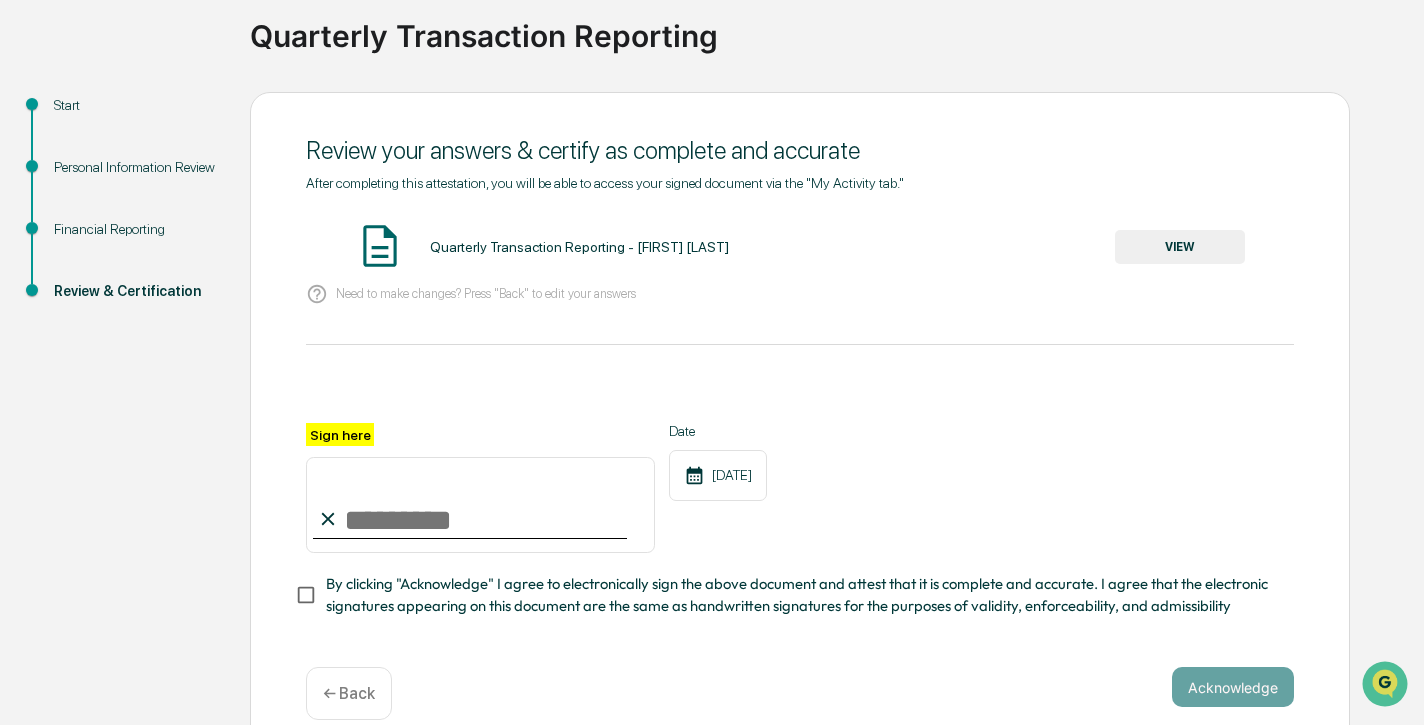 click on "Sign here" at bounding box center (480, 505) 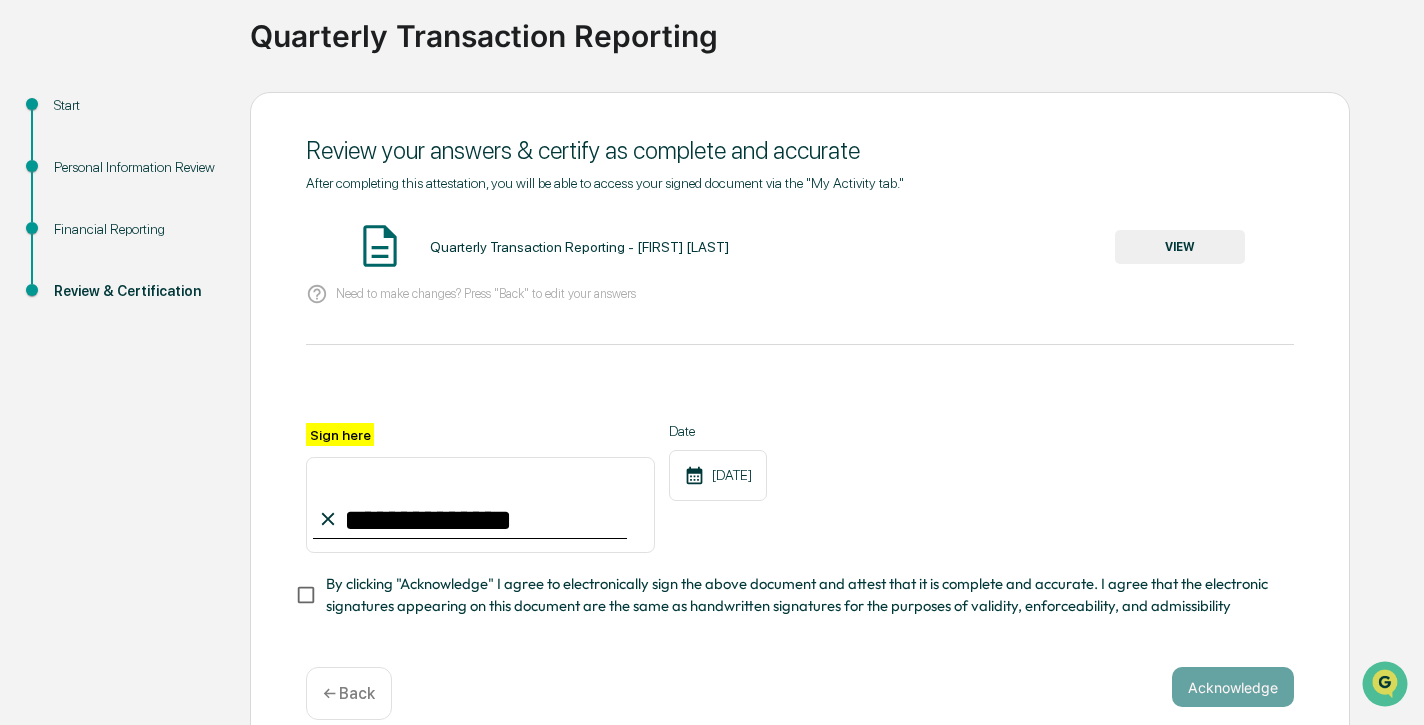 scroll, scrollTop: 180, scrollLeft: 0, axis: vertical 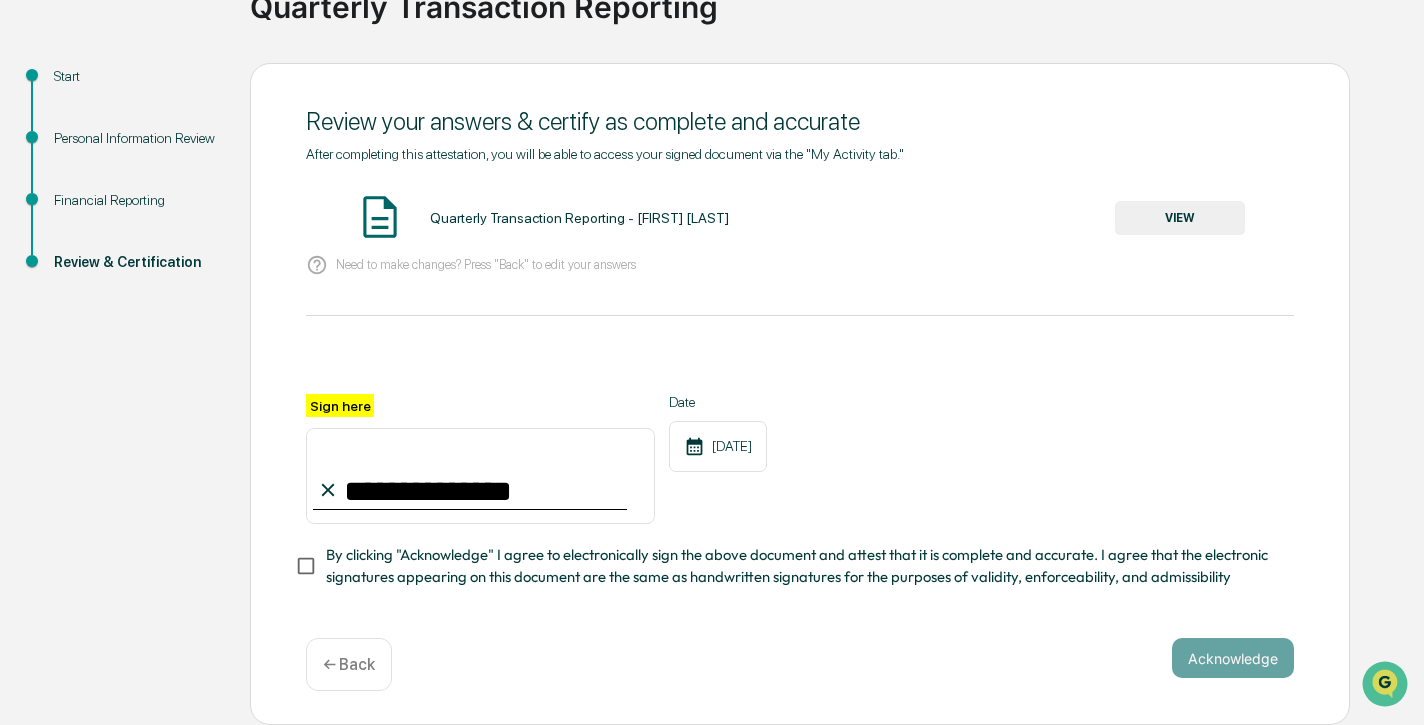 type on "**********" 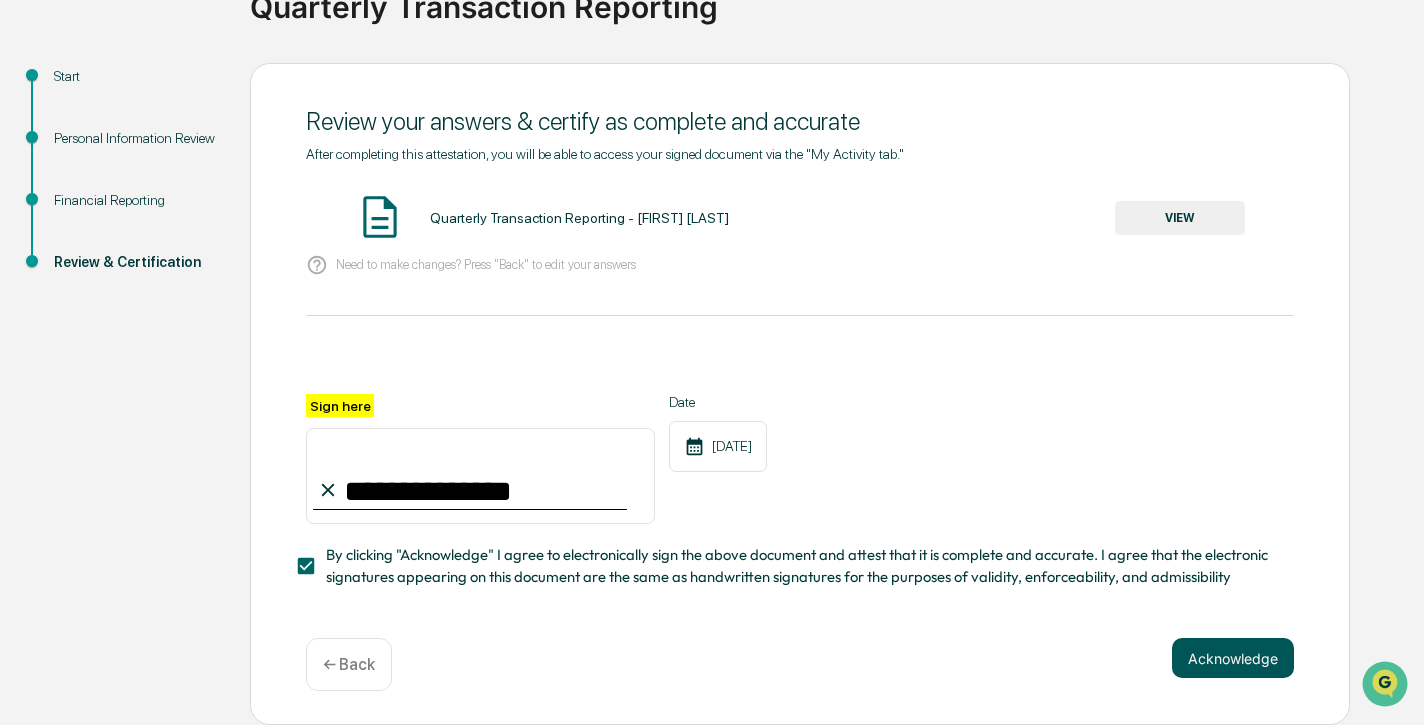 click on "Acknowledge" at bounding box center (1233, 658) 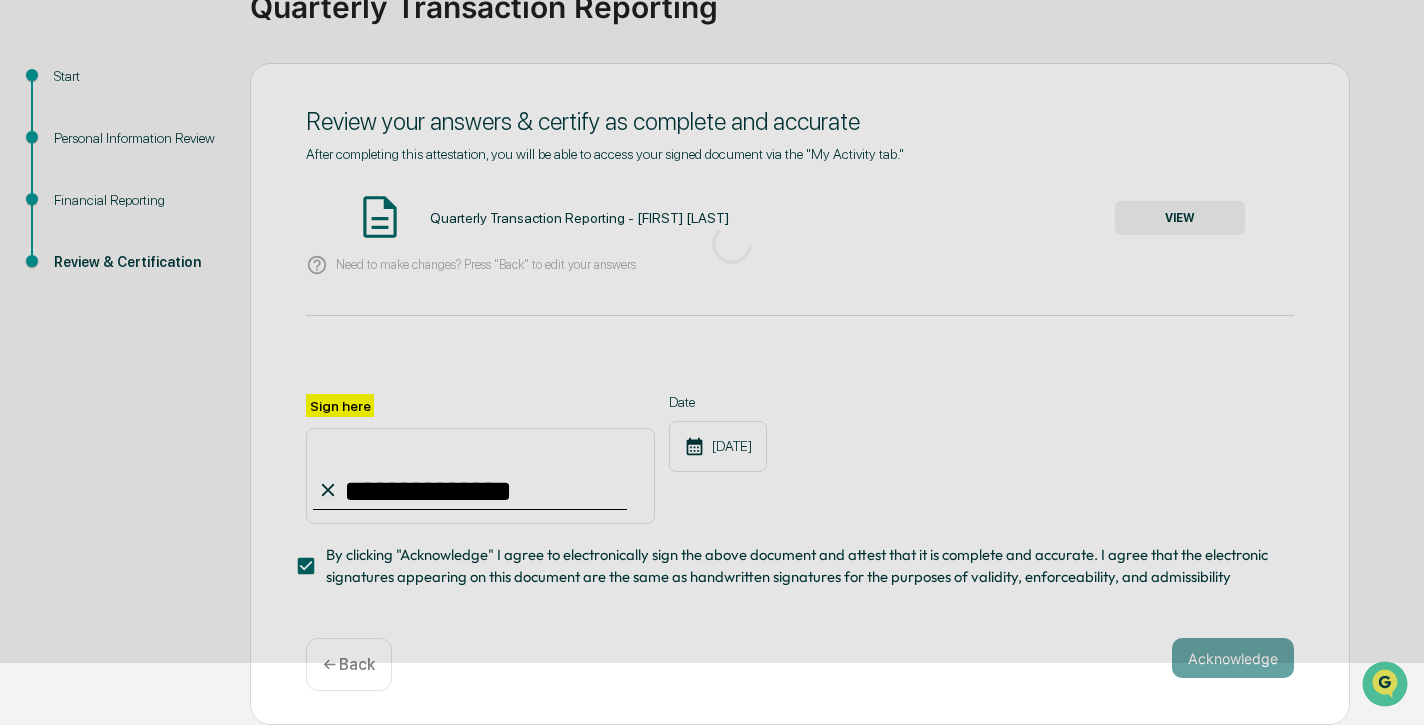 scroll, scrollTop: 83, scrollLeft: 0, axis: vertical 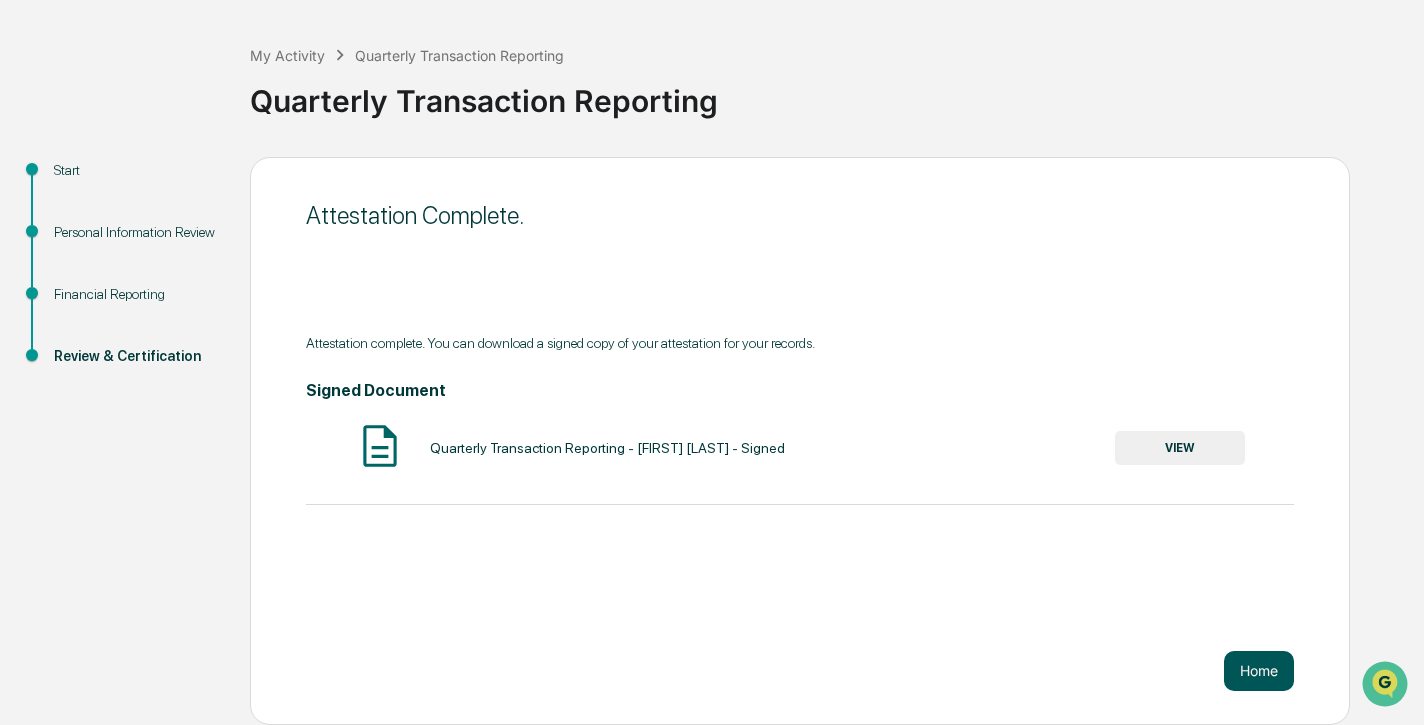 click on "Home" at bounding box center [1259, 671] 